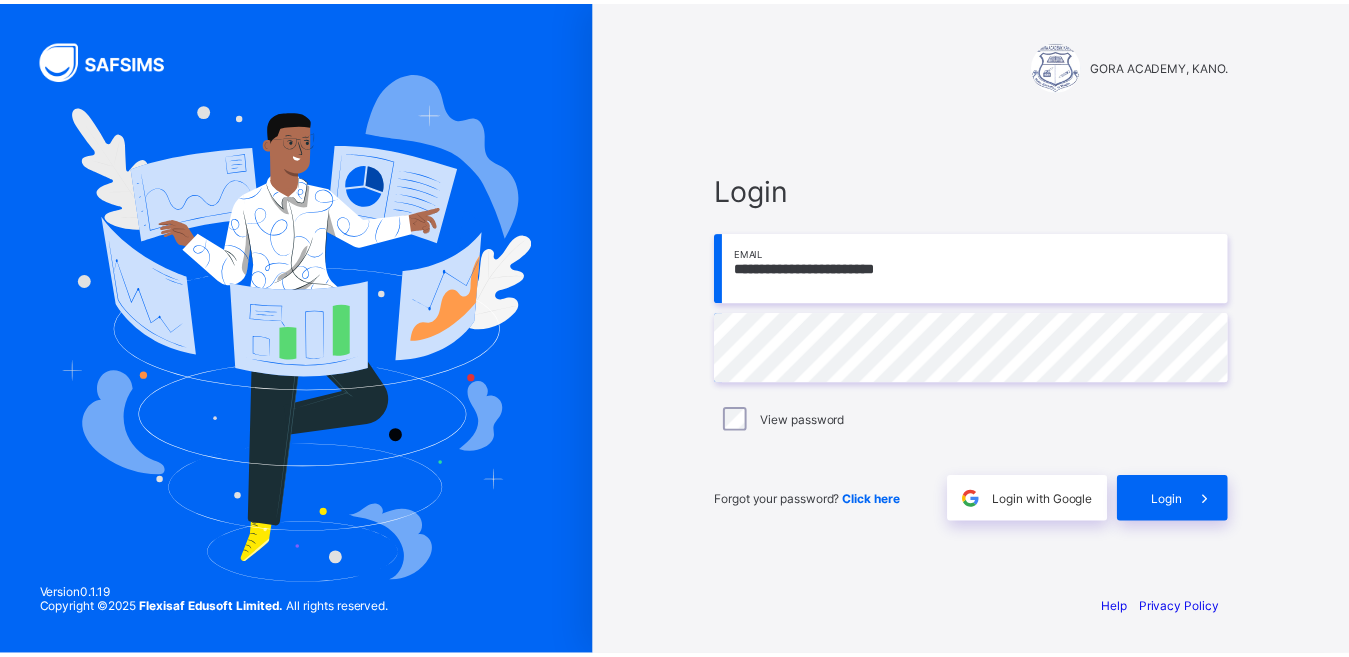 scroll, scrollTop: 0, scrollLeft: 0, axis: both 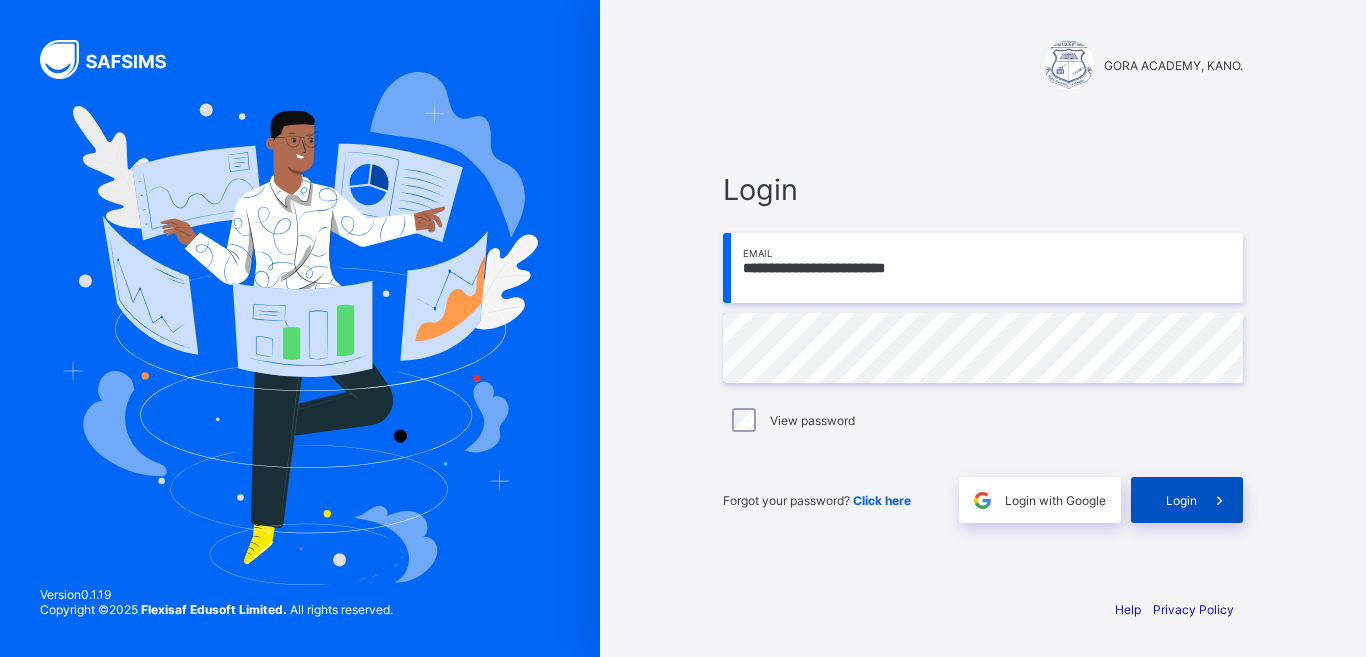 click at bounding box center [1219, 500] 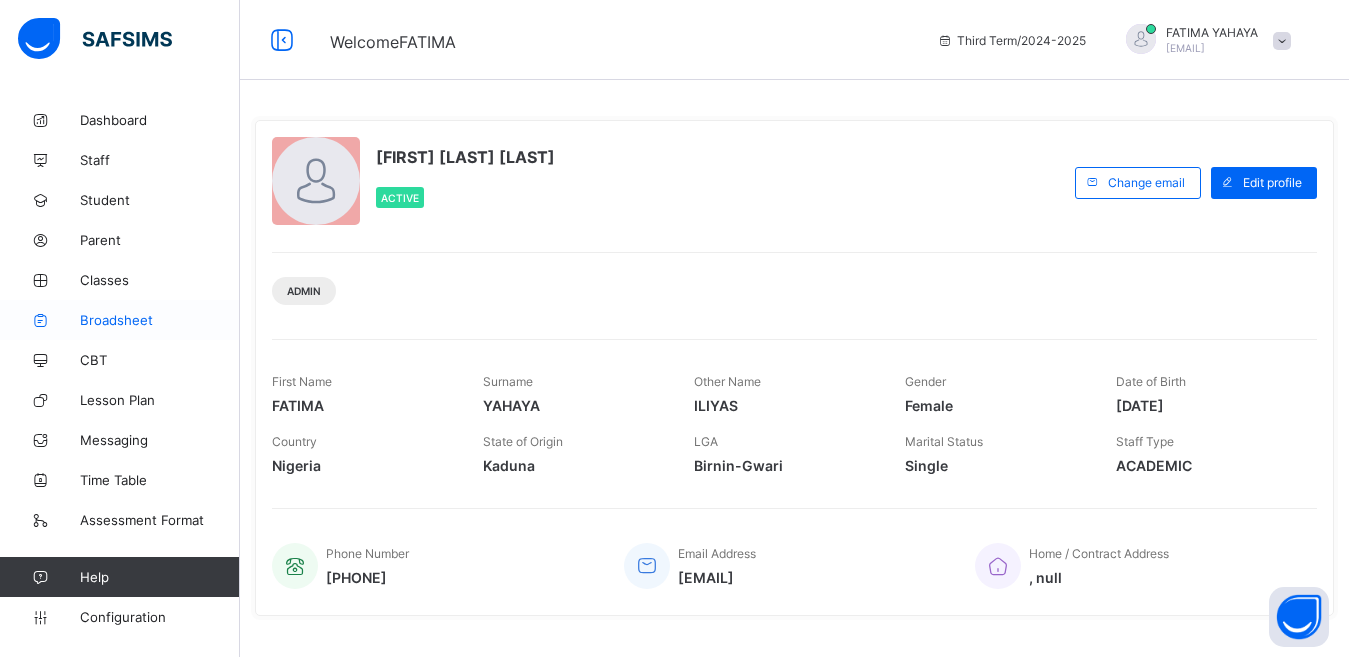 click on "Broadsheet" at bounding box center [160, 320] 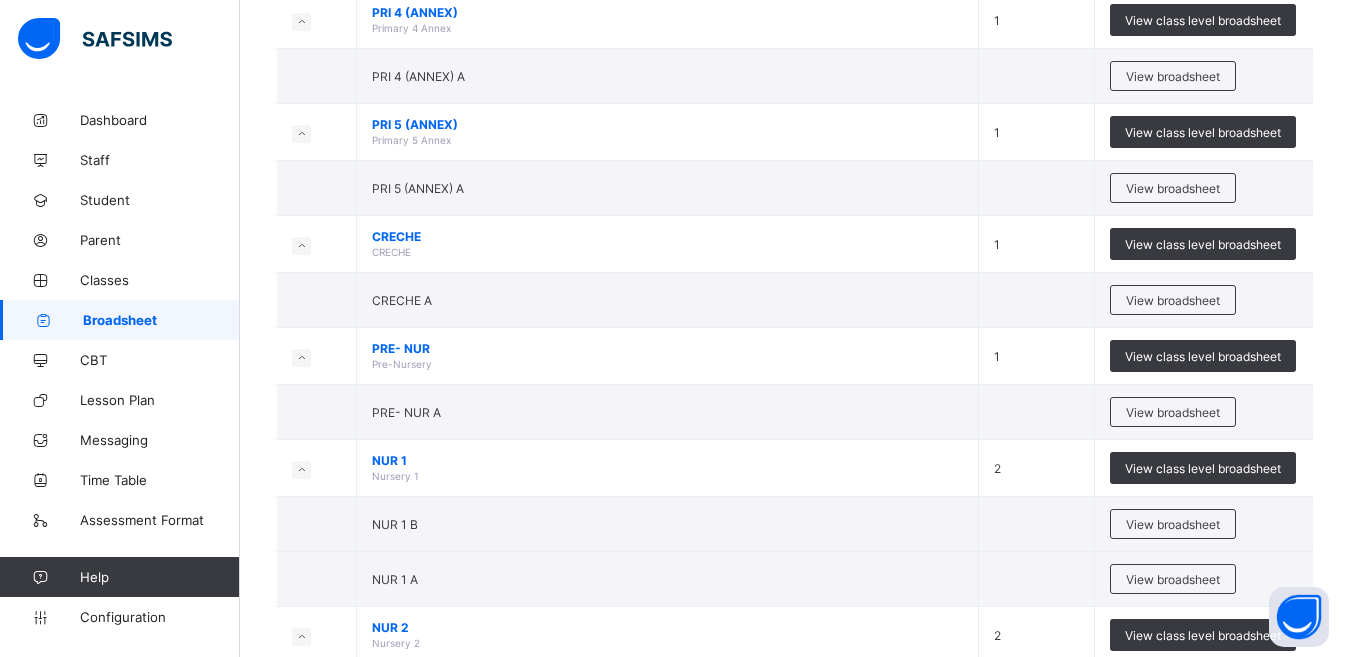 scroll, scrollTop: 1413, scrollLeft: 0, axis: vertical 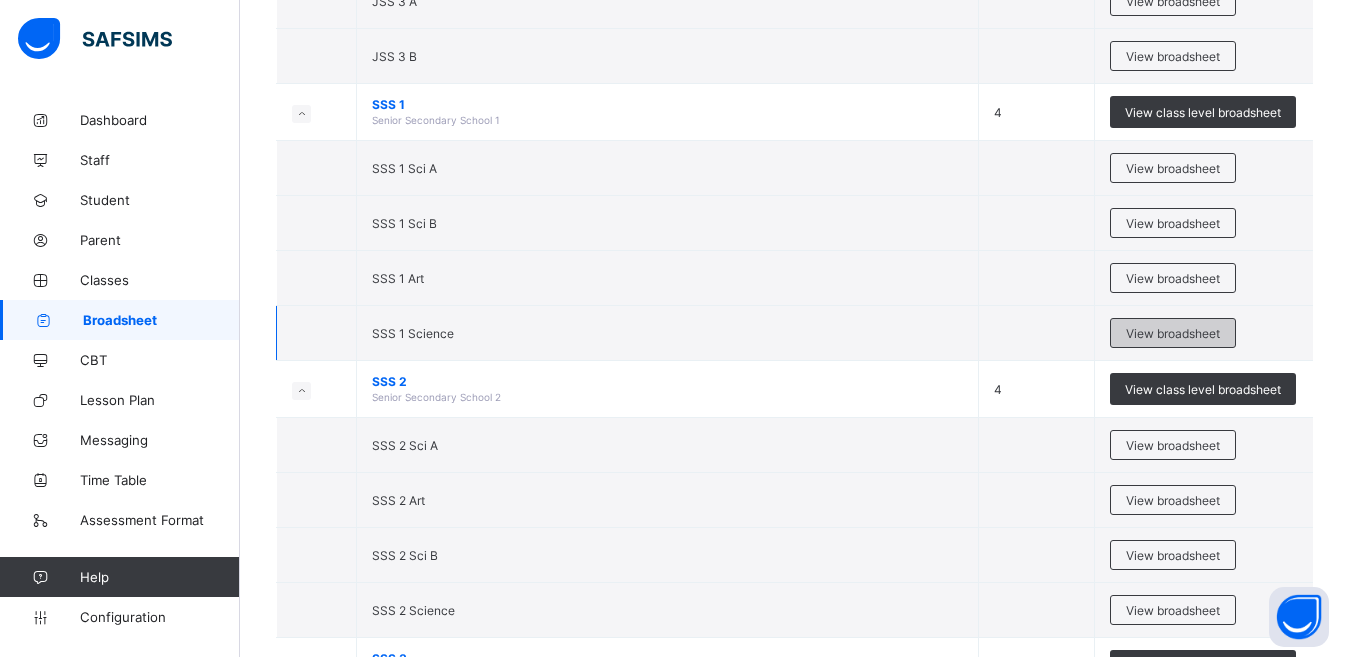 click on "View broadsheet" at bounding box center [1173, 333] 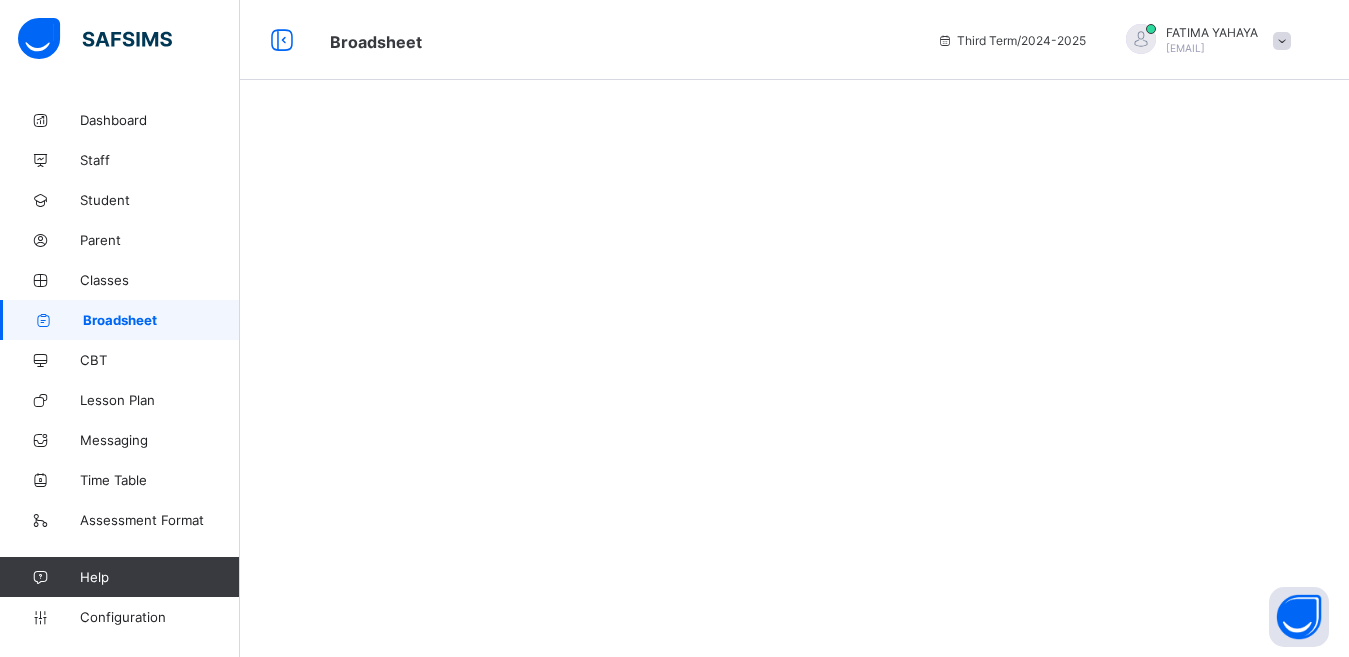 scroll, scrollTop: 0, scrollLeft: 0, axis: both 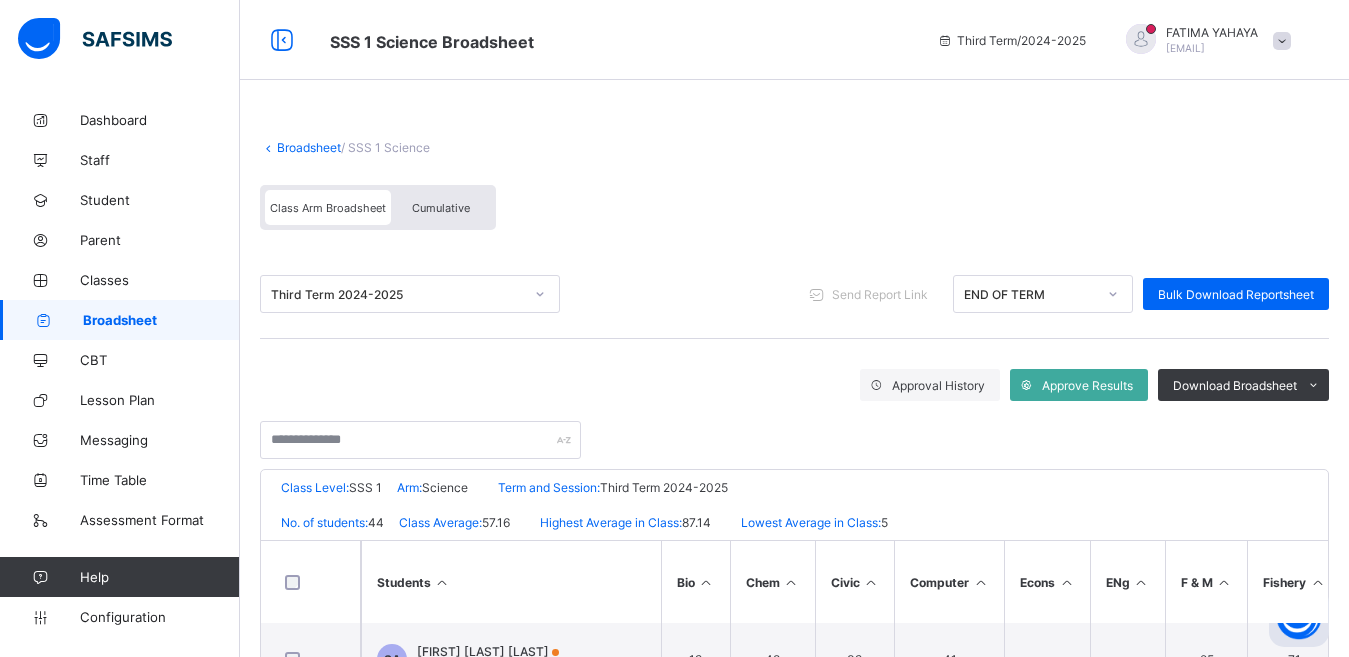 click on "Cumulative" at bounding box center [441, 208] 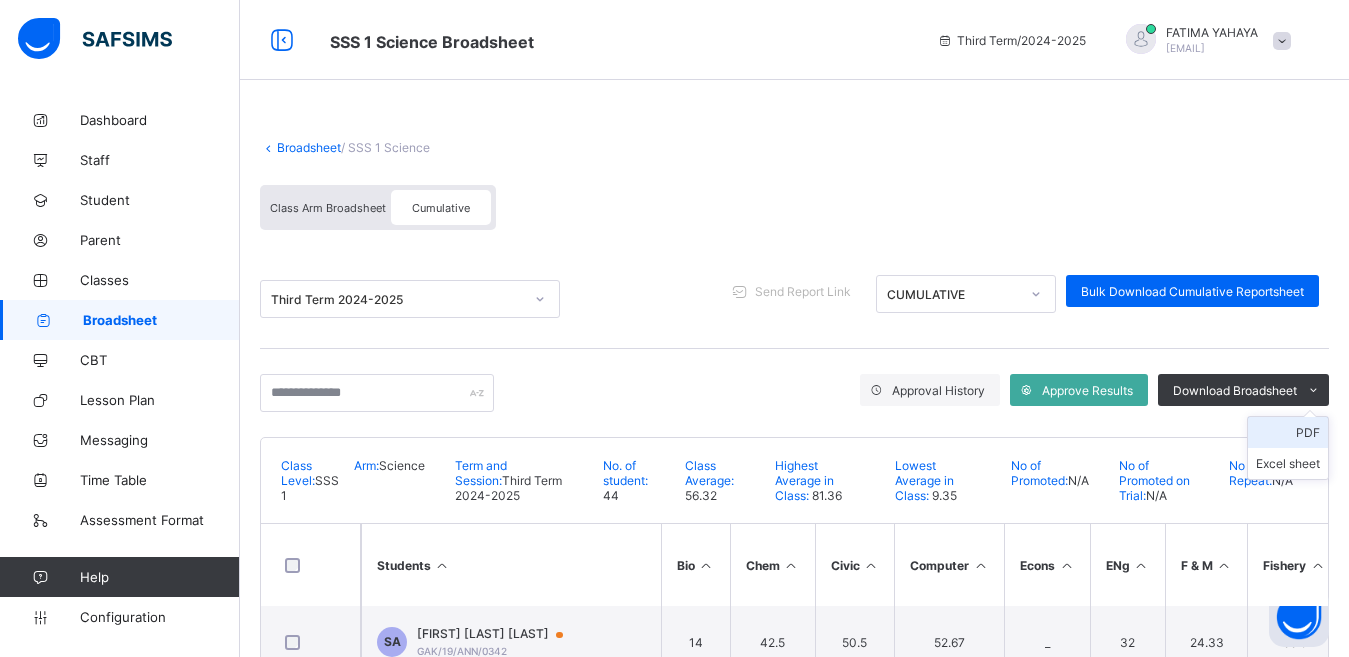 click on "PDF" at bounding box center (1288, 432) 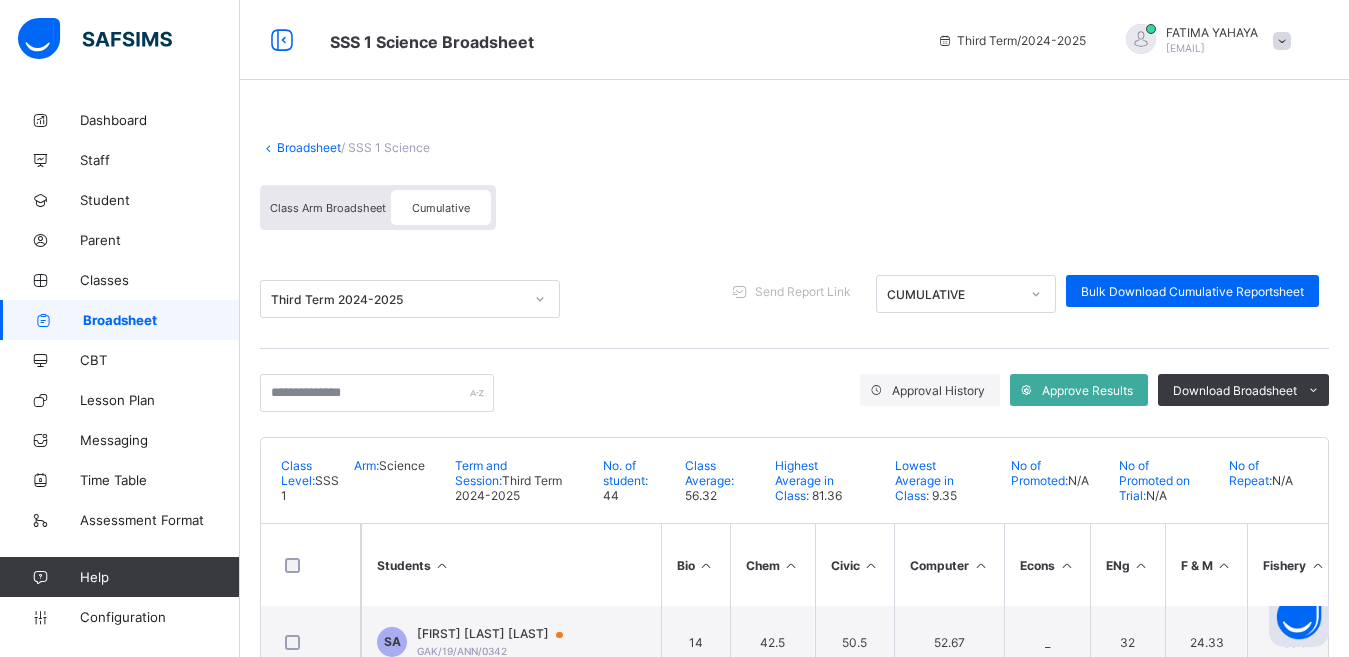 click on "Broadsheet" at bounding box center [309, 147] 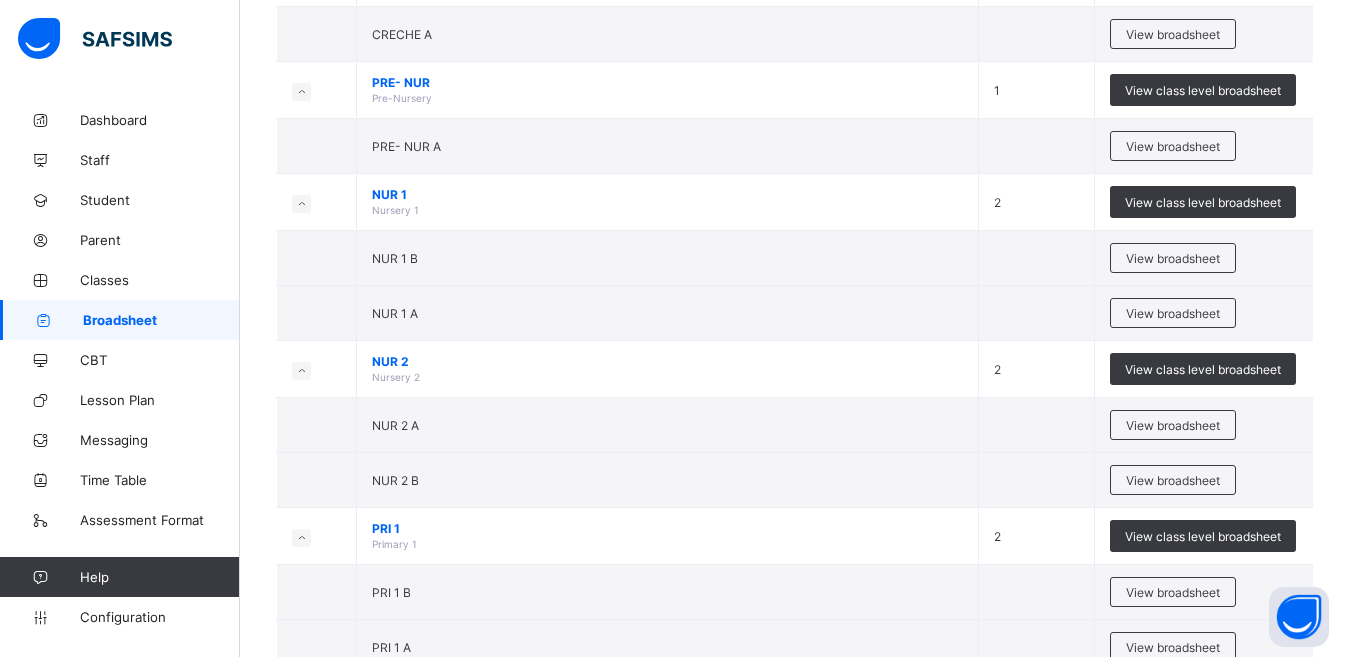 scroll, scrollTop: 1307, scrollLeft: 0, axis: vertical 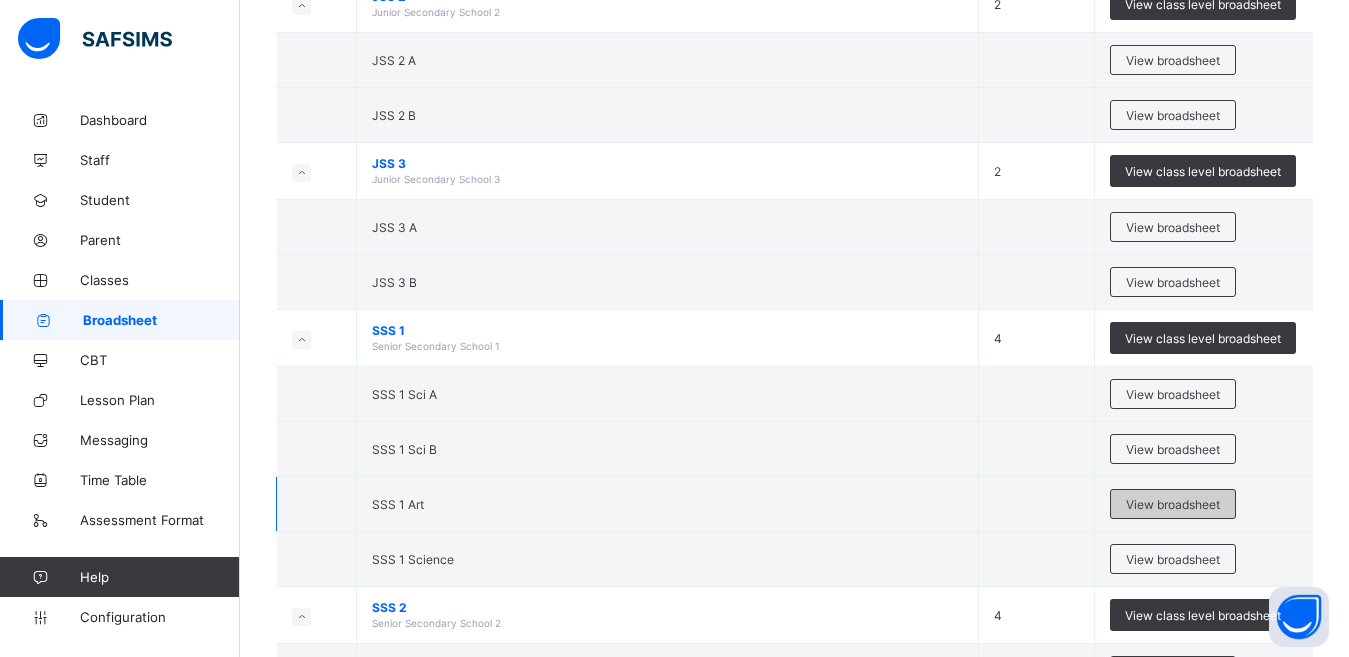 click on "View broadsheet" at bounding box center (1173, 504) 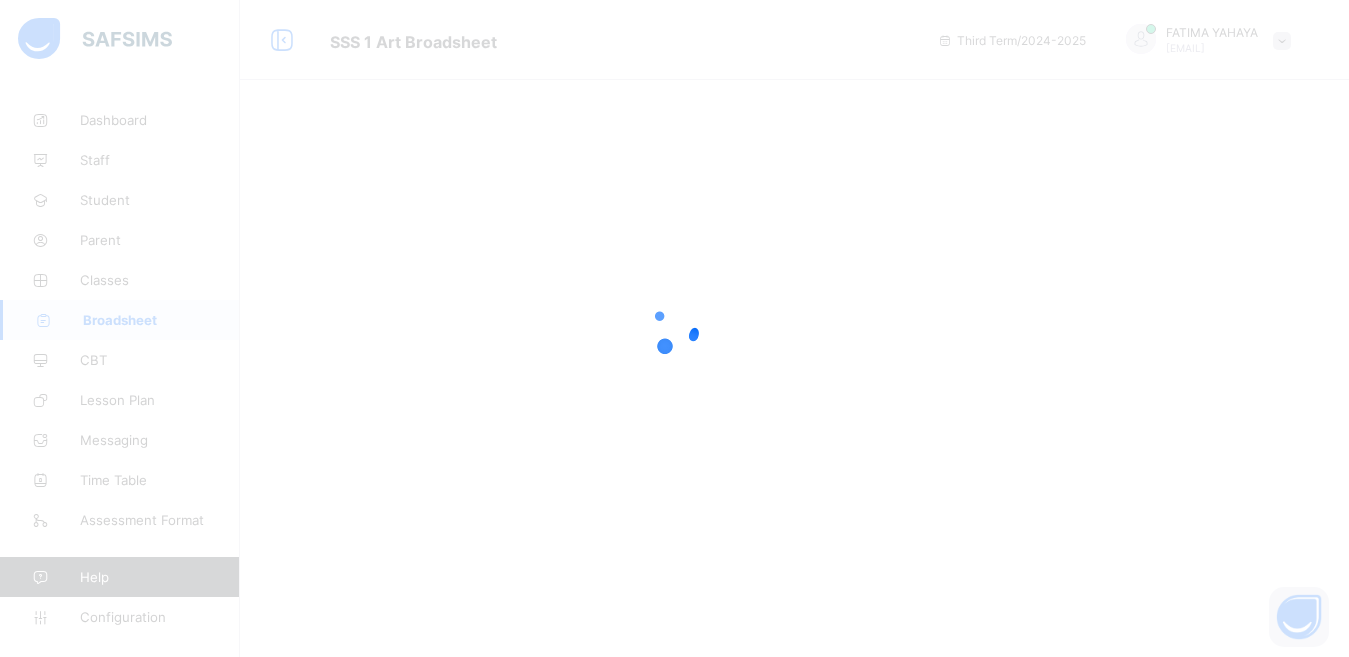 scroll, scrollTop: 0, scrollLeft: 0, axis: both 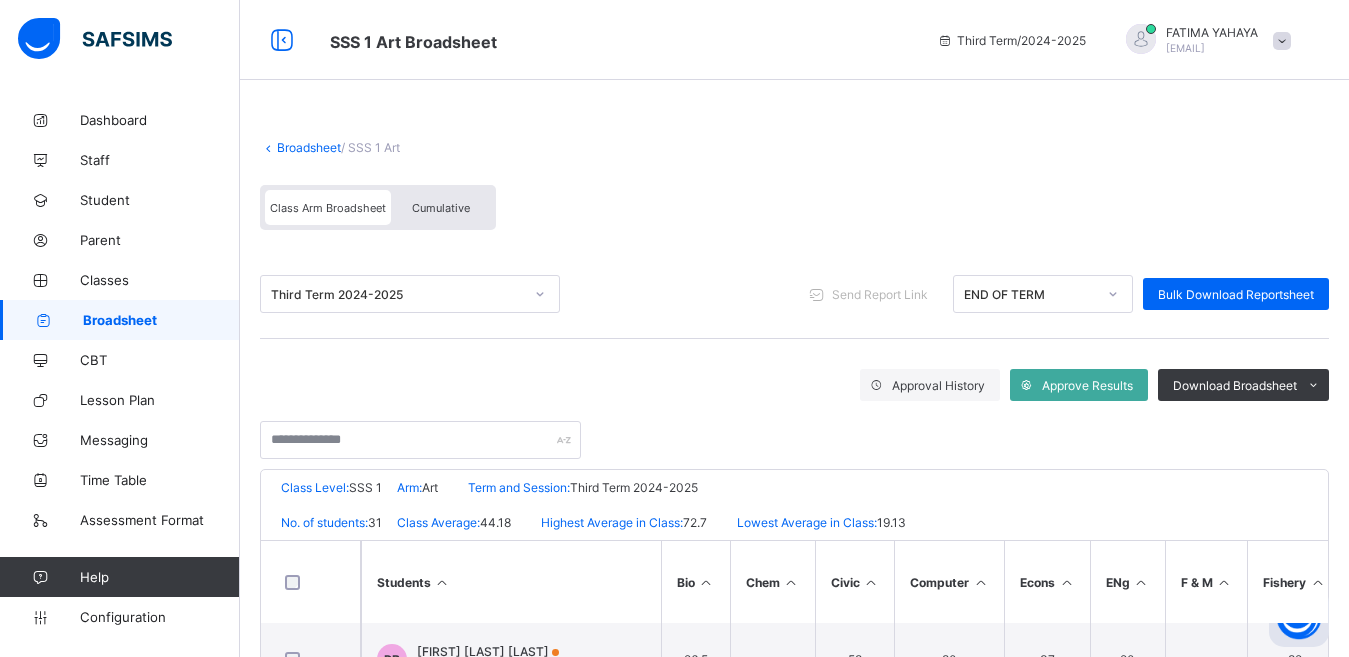 click on "Cumulative" at bounding box center (441, 208) 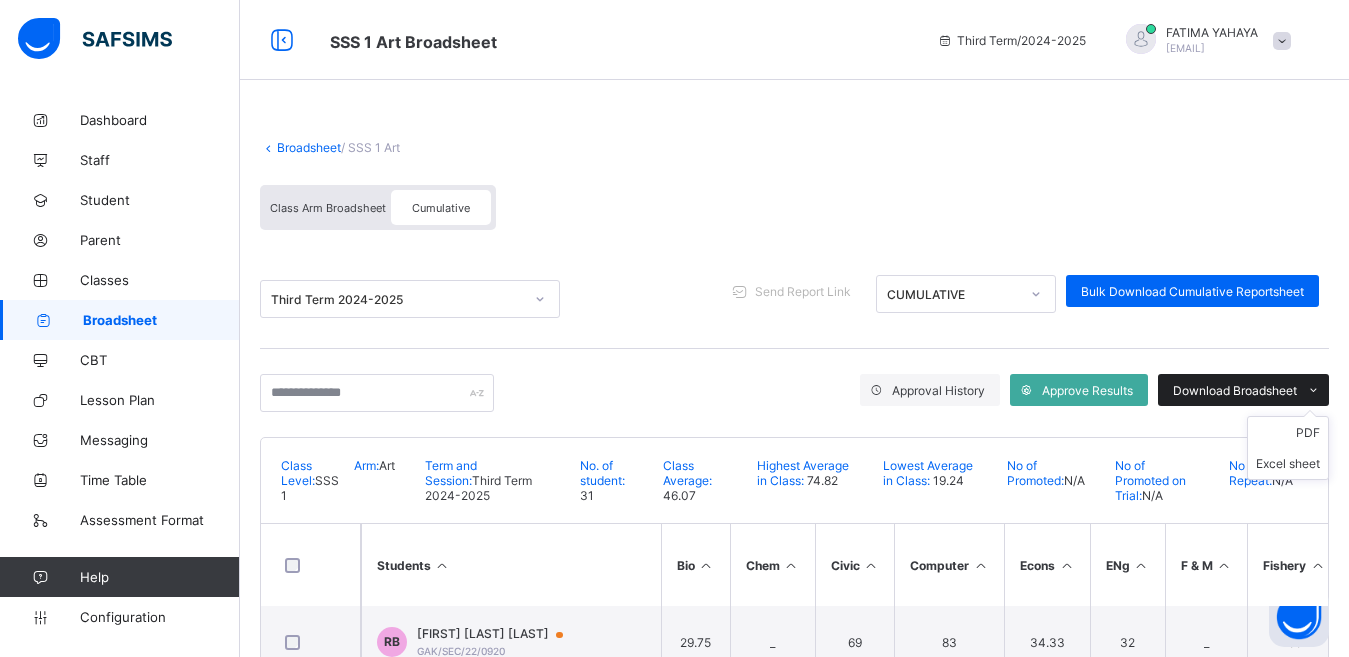 click at bounding box center [1313, 390] 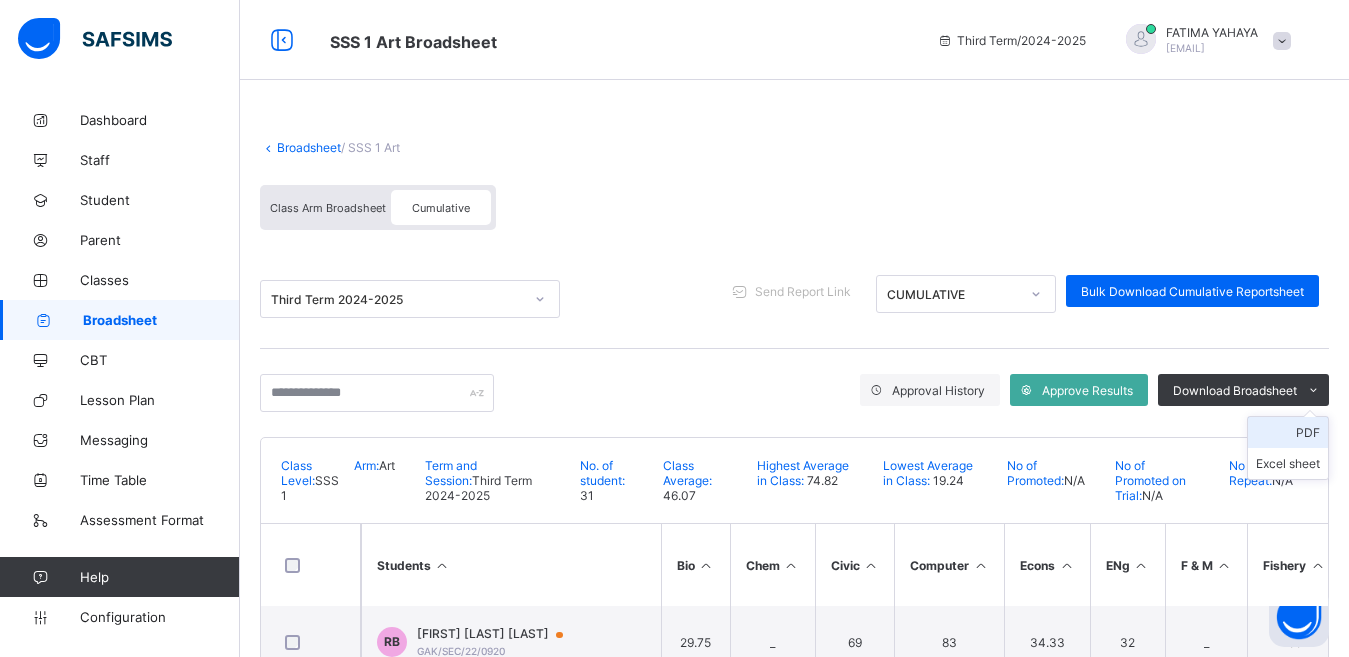 click on "PDF" at bounding box center (1288, 432) 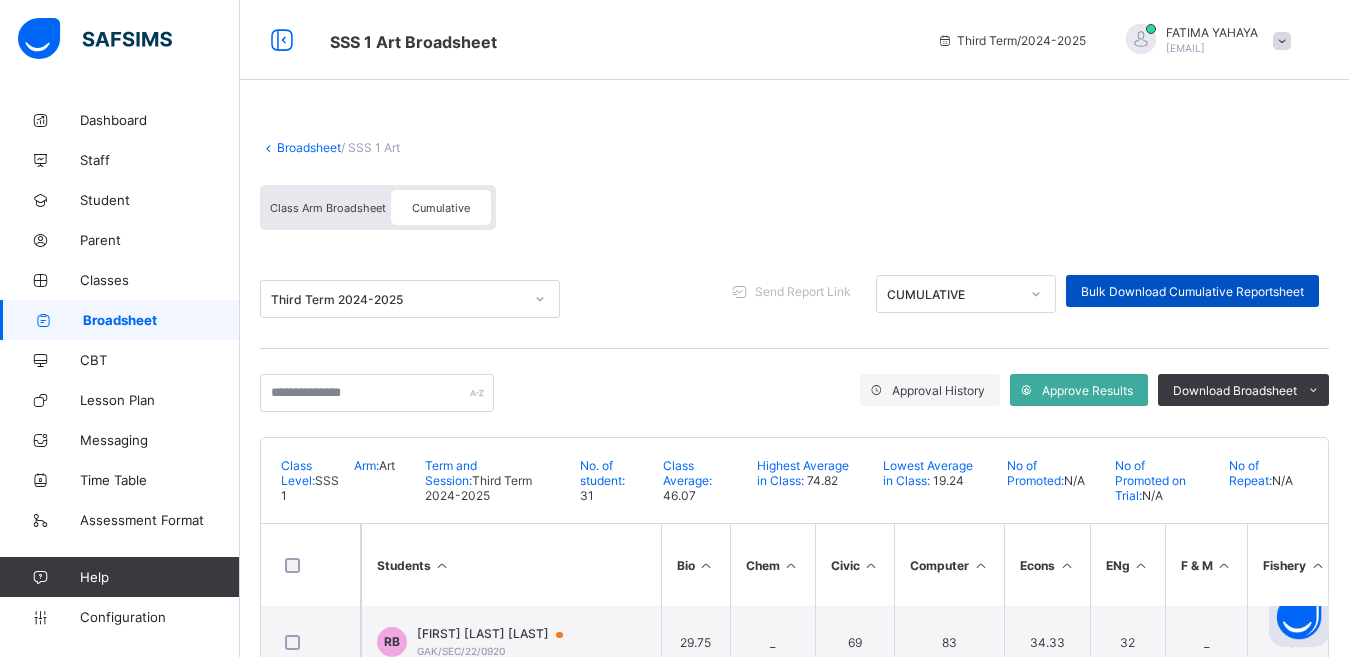 click on "Bulk Download Cumulative Reportsheet" at bounding box center [1192, 291] 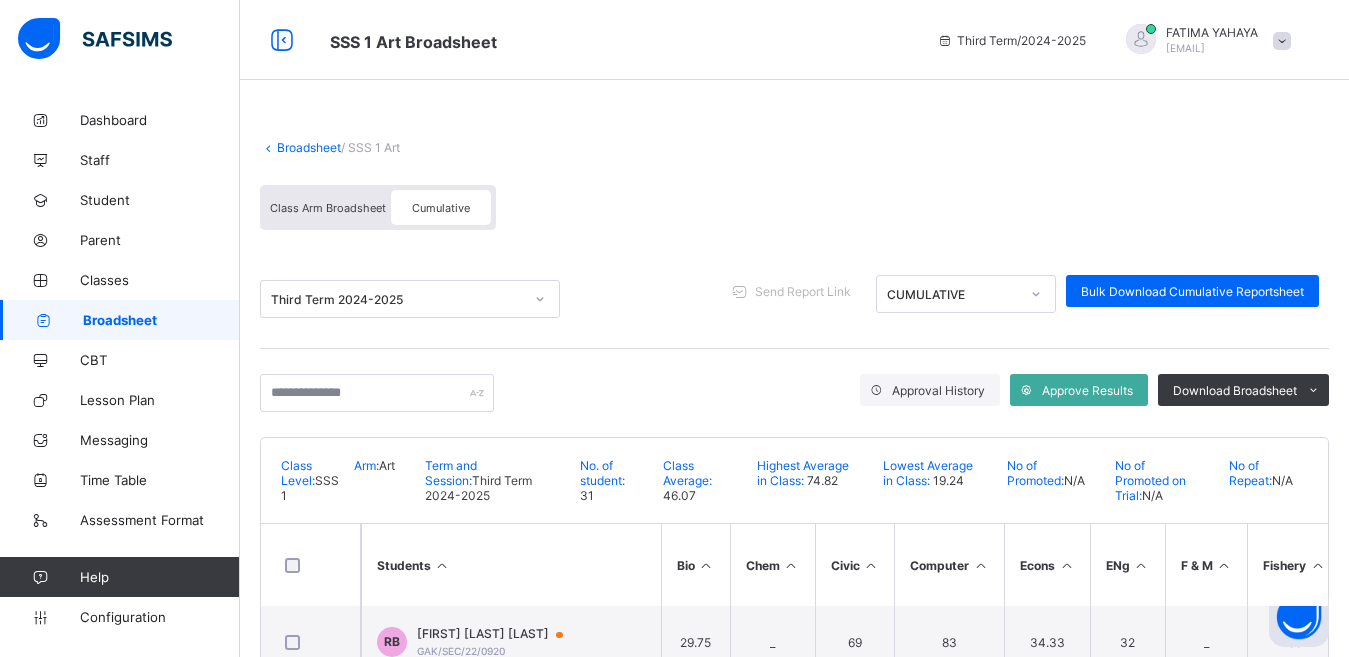 click on "Broadsheet" at bounding box center [309, 147] 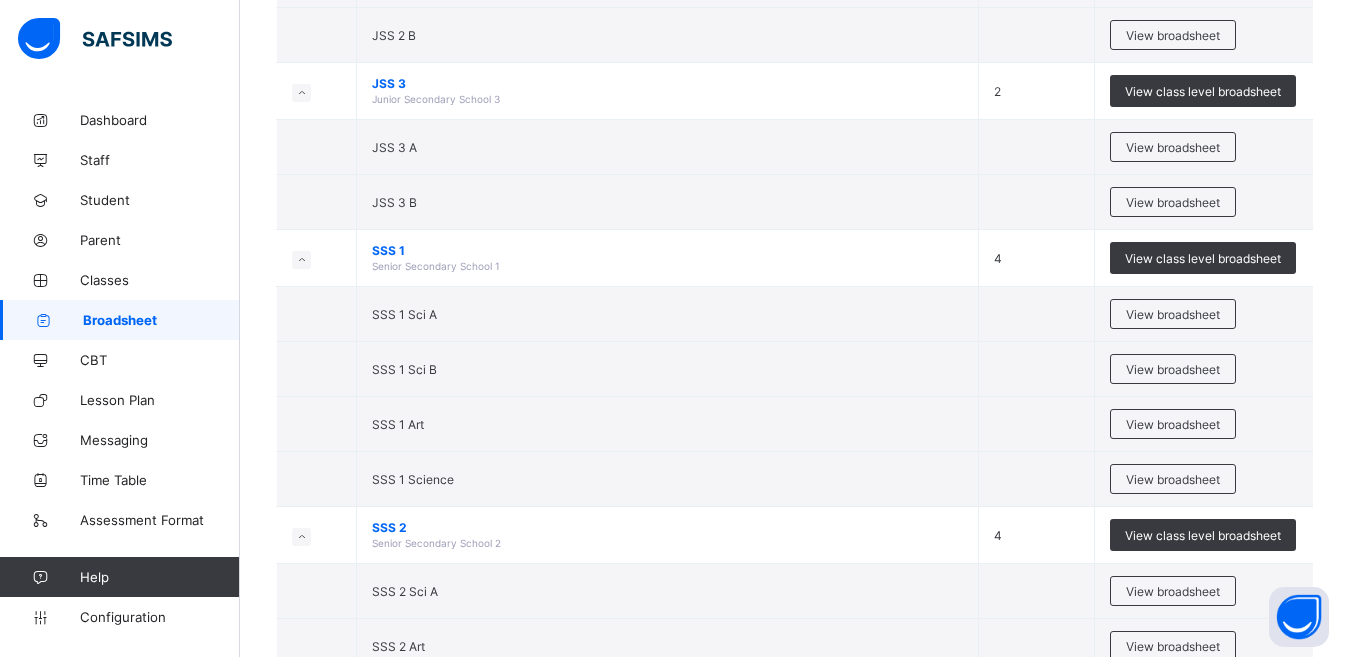 scroll, scrollTop: 2960, scrollLeft: 0, axis: vertical 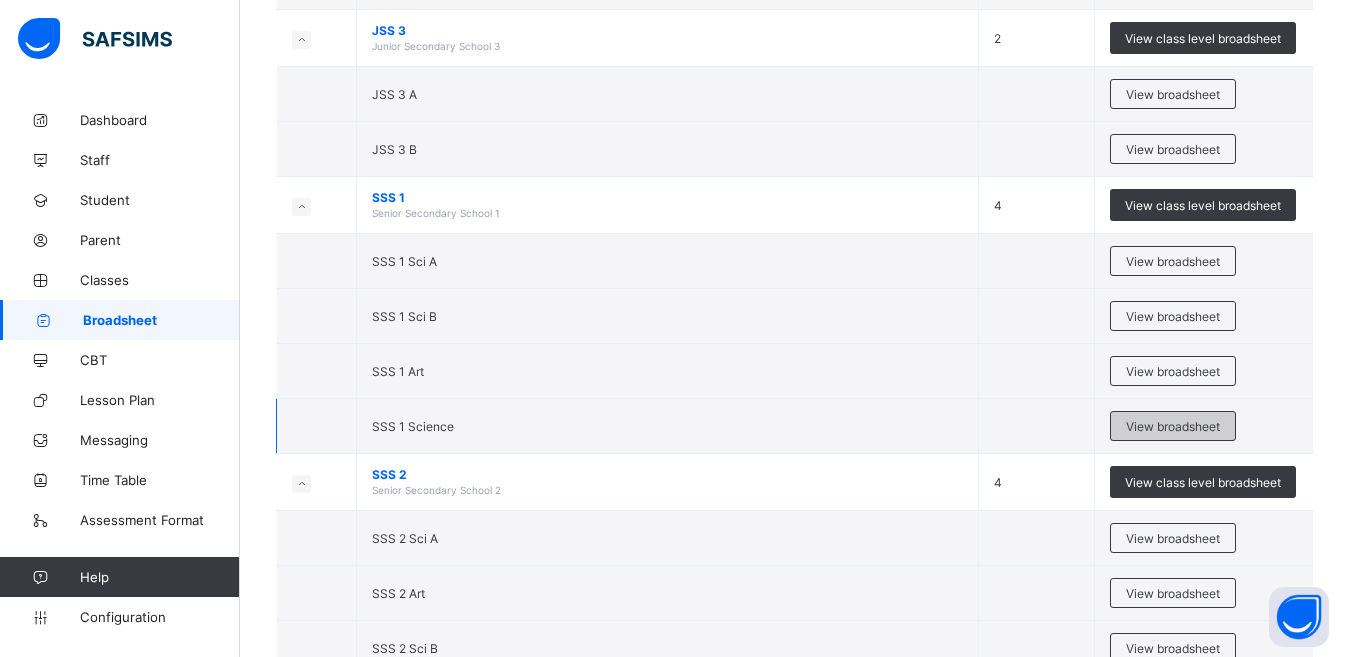 click on "View broadsheet" at bounding box center [1173, 426] 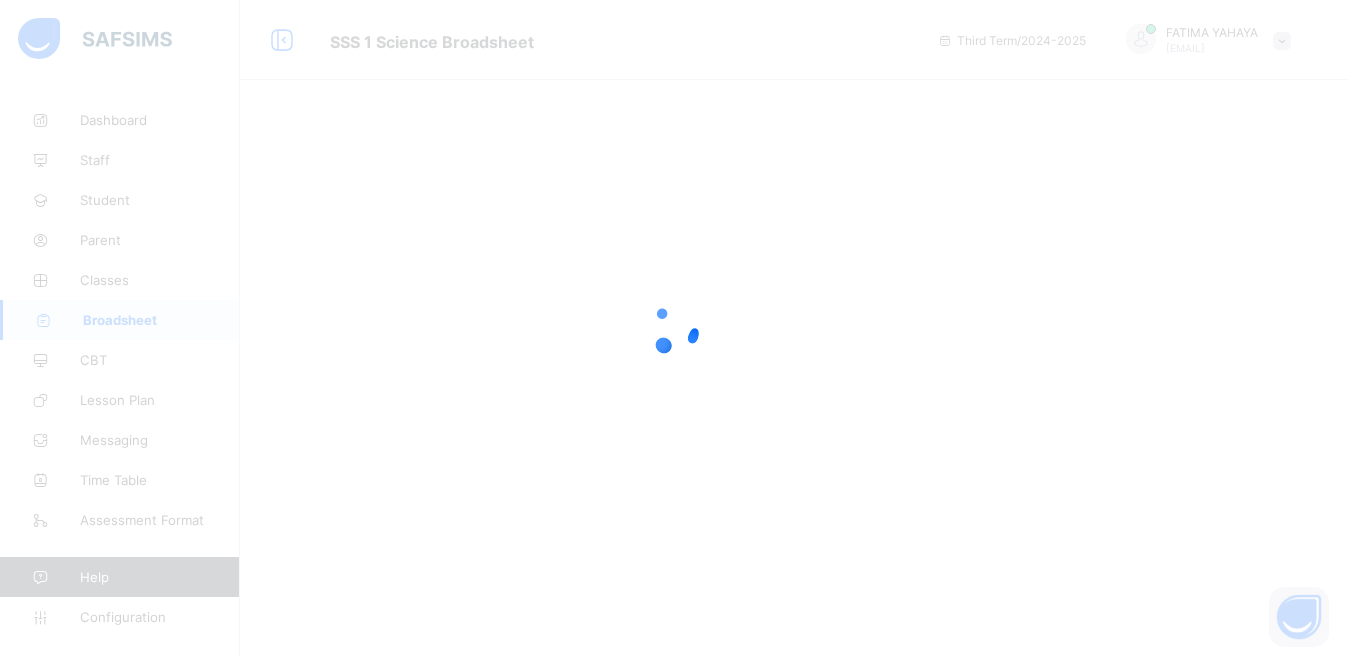 scroll, scrollTop: 0, scrollLeft: 0, axis: both 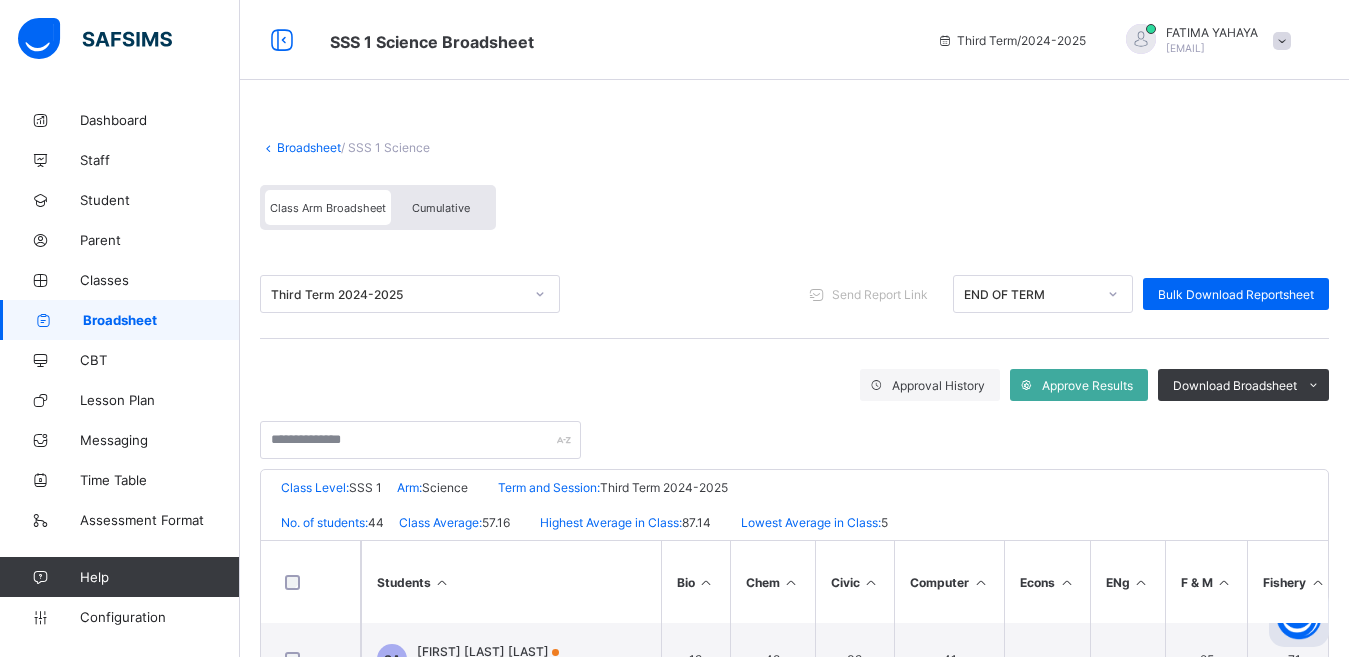 click on "Cumulative" at bounding box center [441, 208] 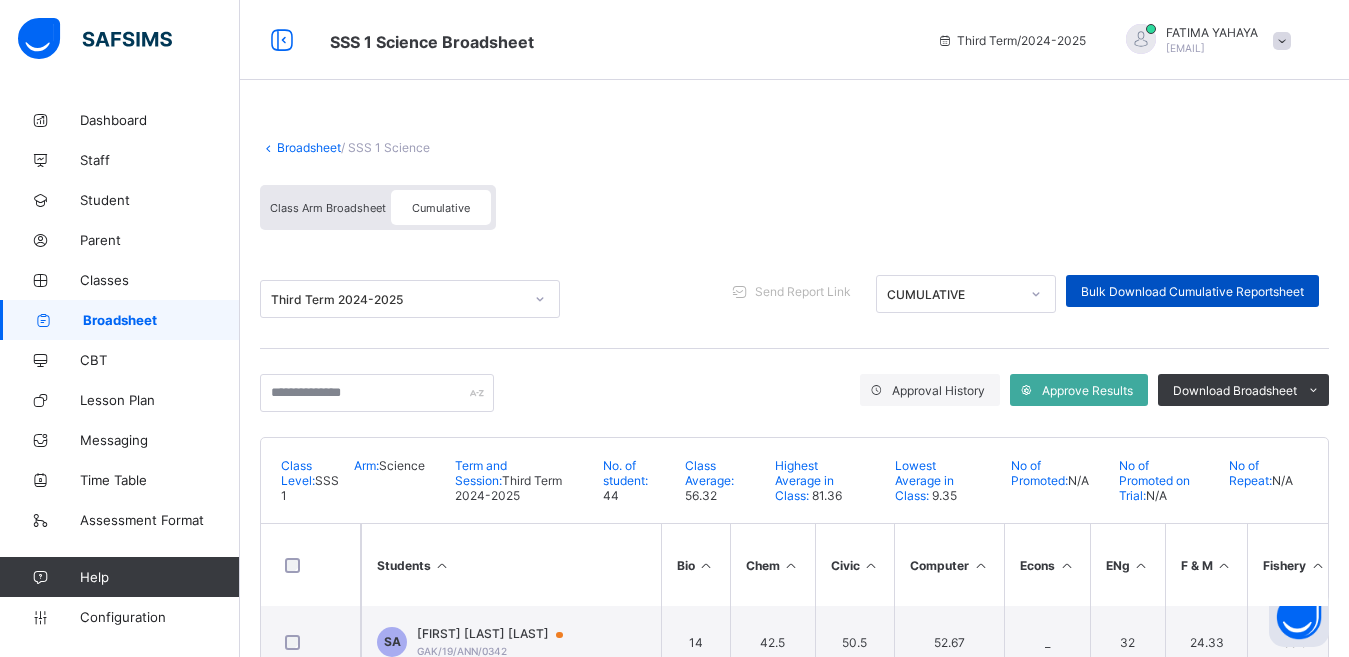 click on "Bulk Download Cumulative Reportsheet" at bounding box center [1192, 291] 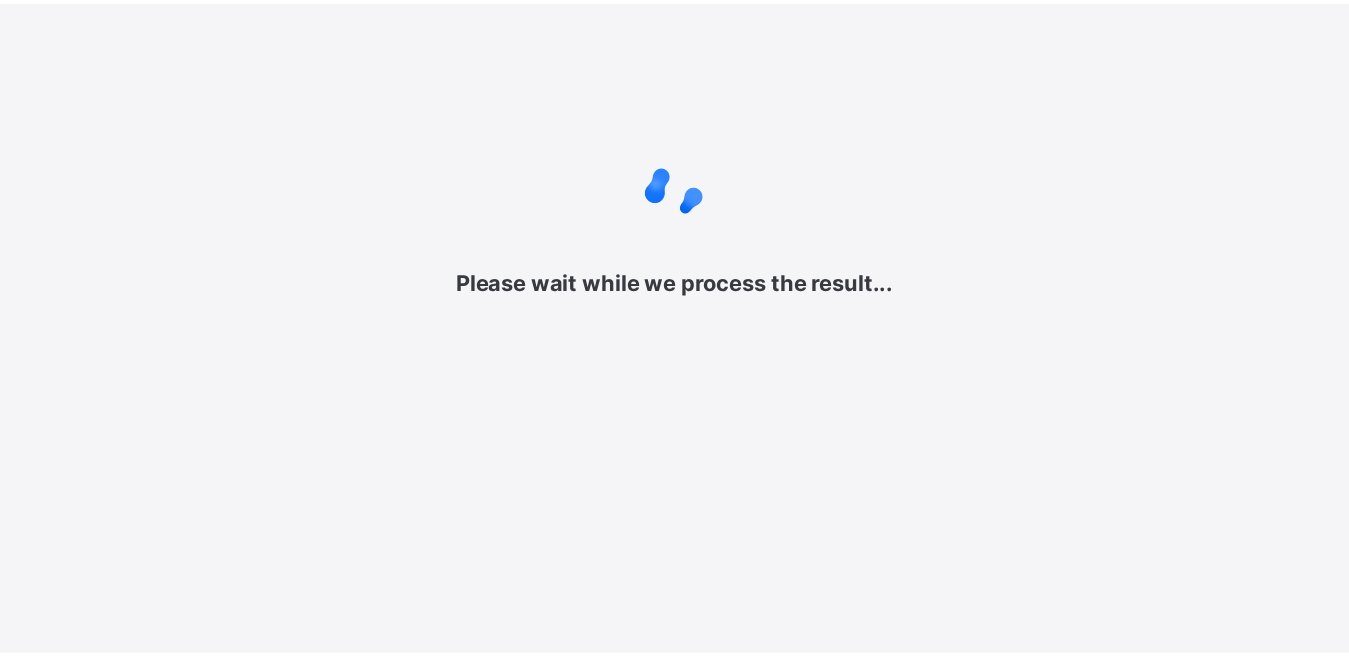 scroll, scrollTop: 0, scrollLeft: 0, axis: both 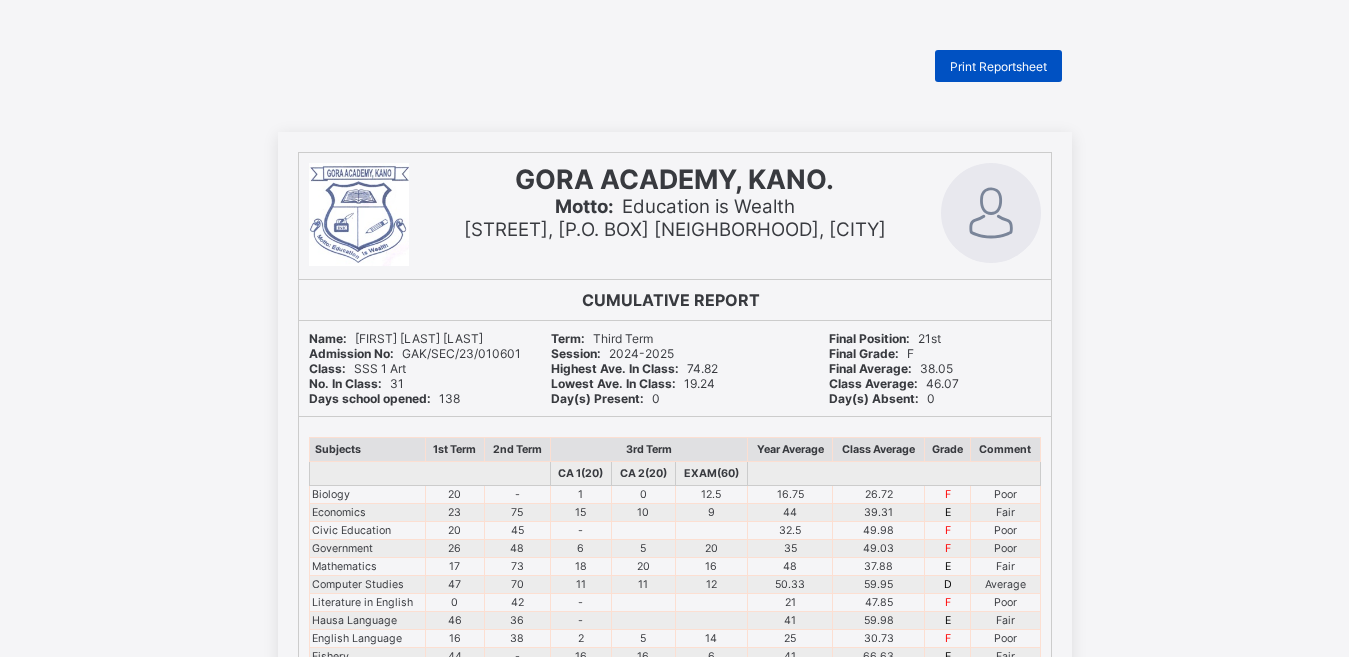click on "Print Reportsheet" at bounding box center (998, 66) 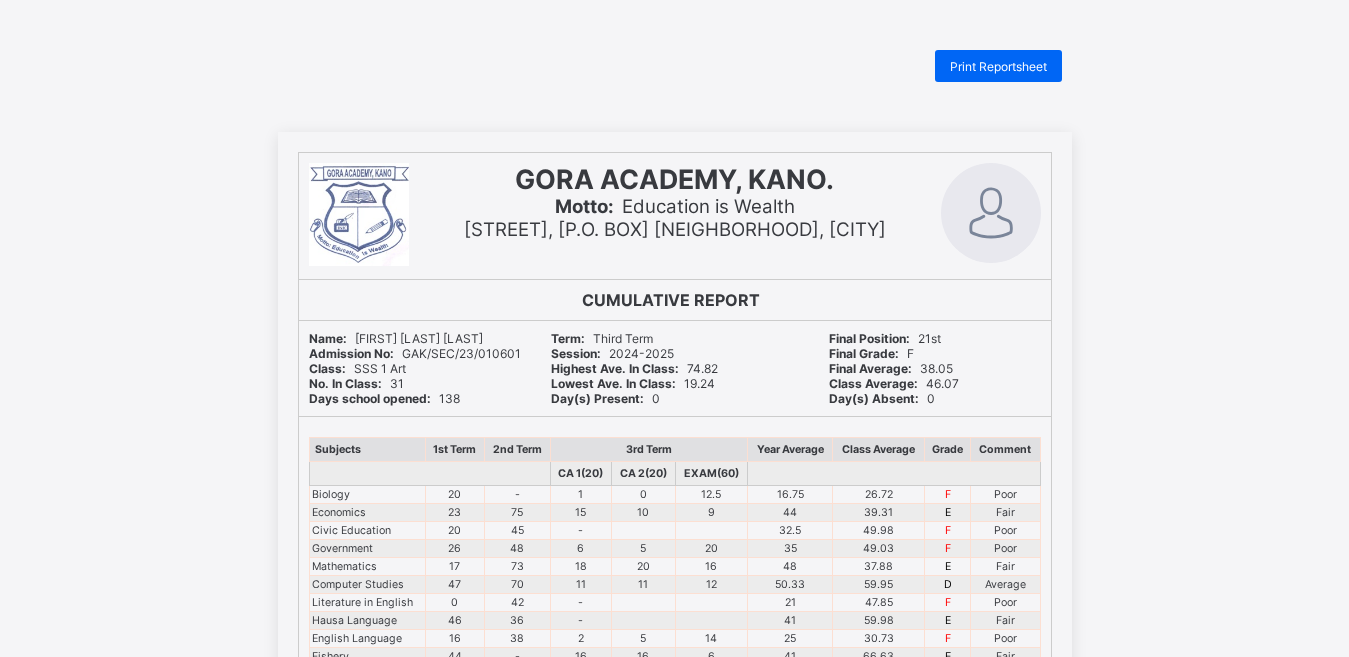 scroll, scrollTop: 0, scrollLeft: 0, axis: both 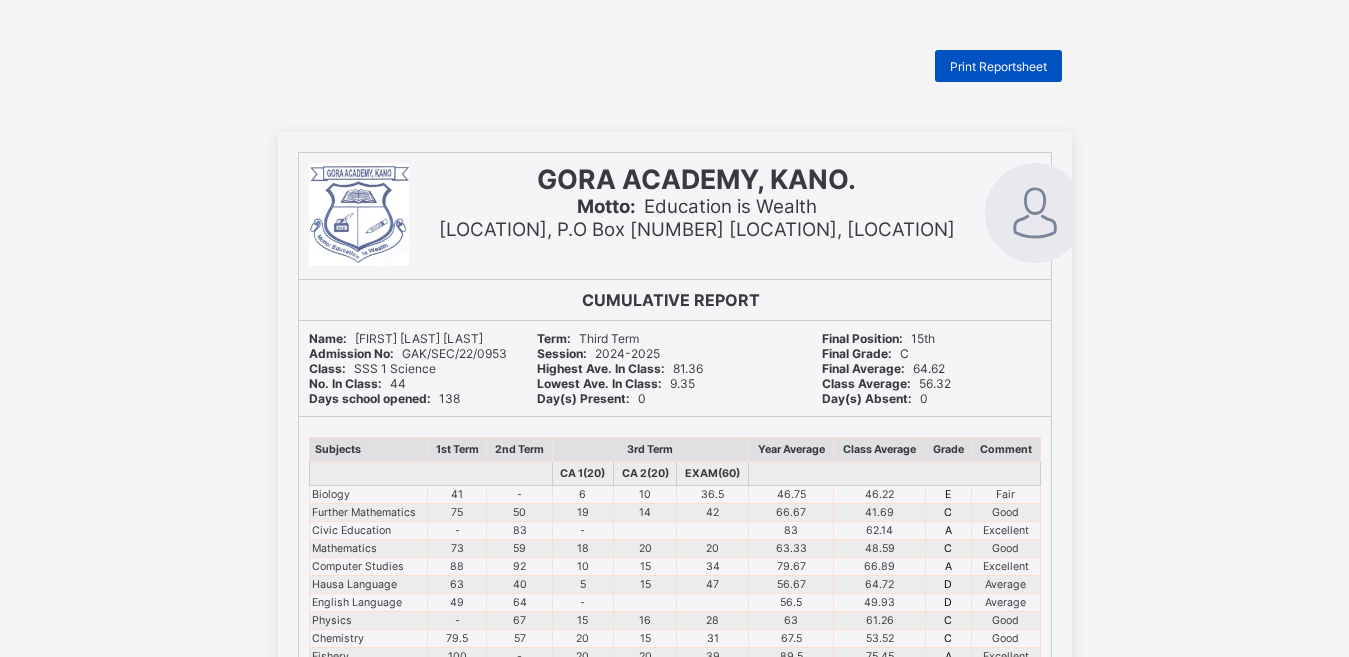 click on "Print Reportsheet" at bounding box center [998, 66] 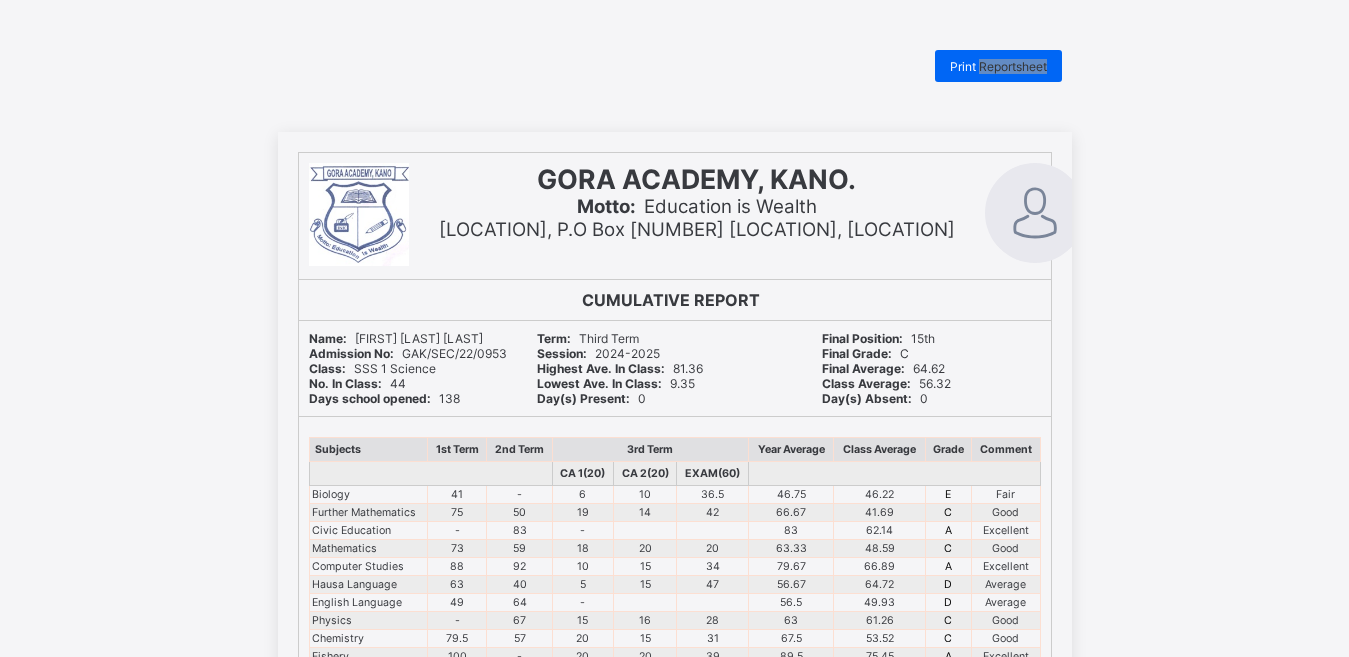scroll, scrollTop: 0, scrollLeft: 0, axis: both 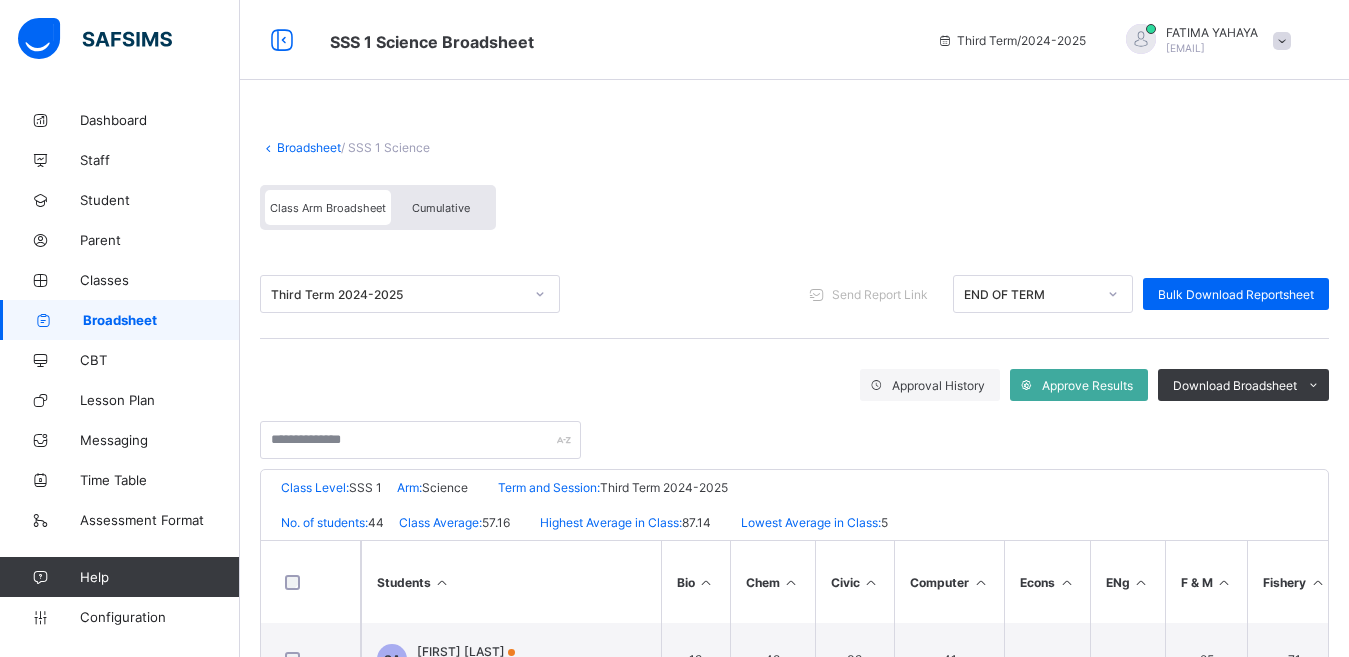 click on "Broadsheet" at bounding box center (309, 147) 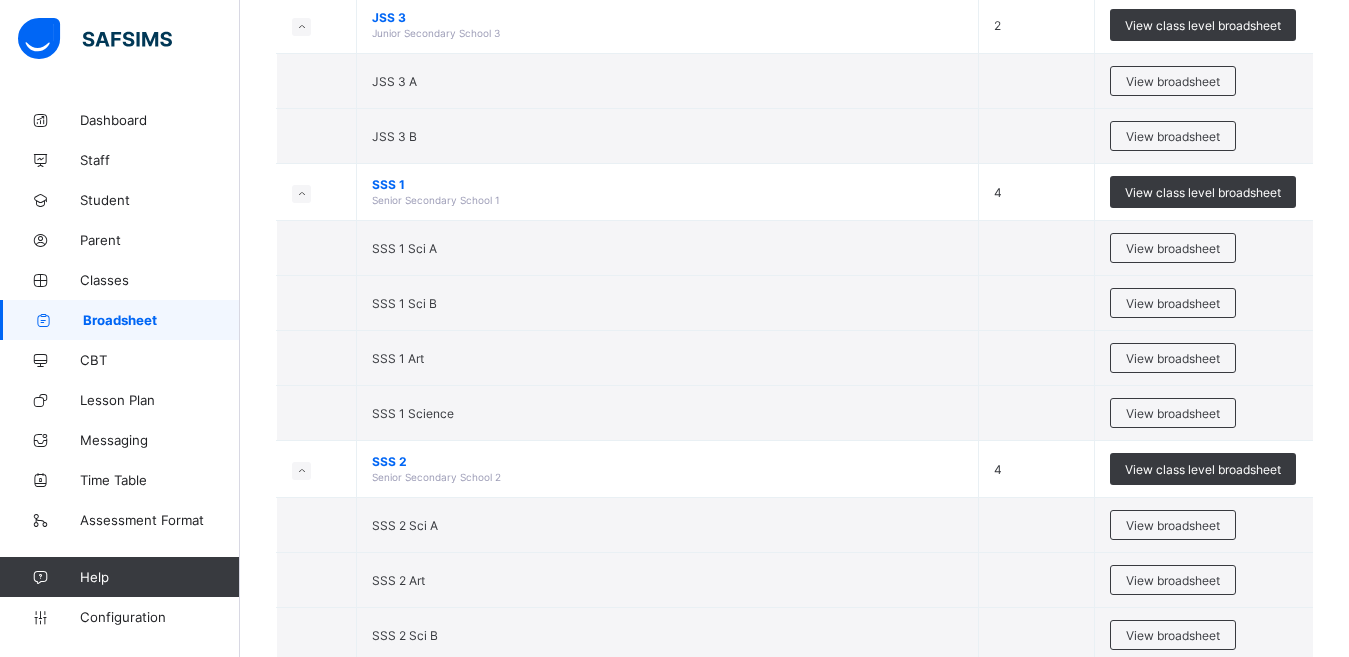 scroll, scrollTop: 3361, scrollLeft: 0, axis: vertical 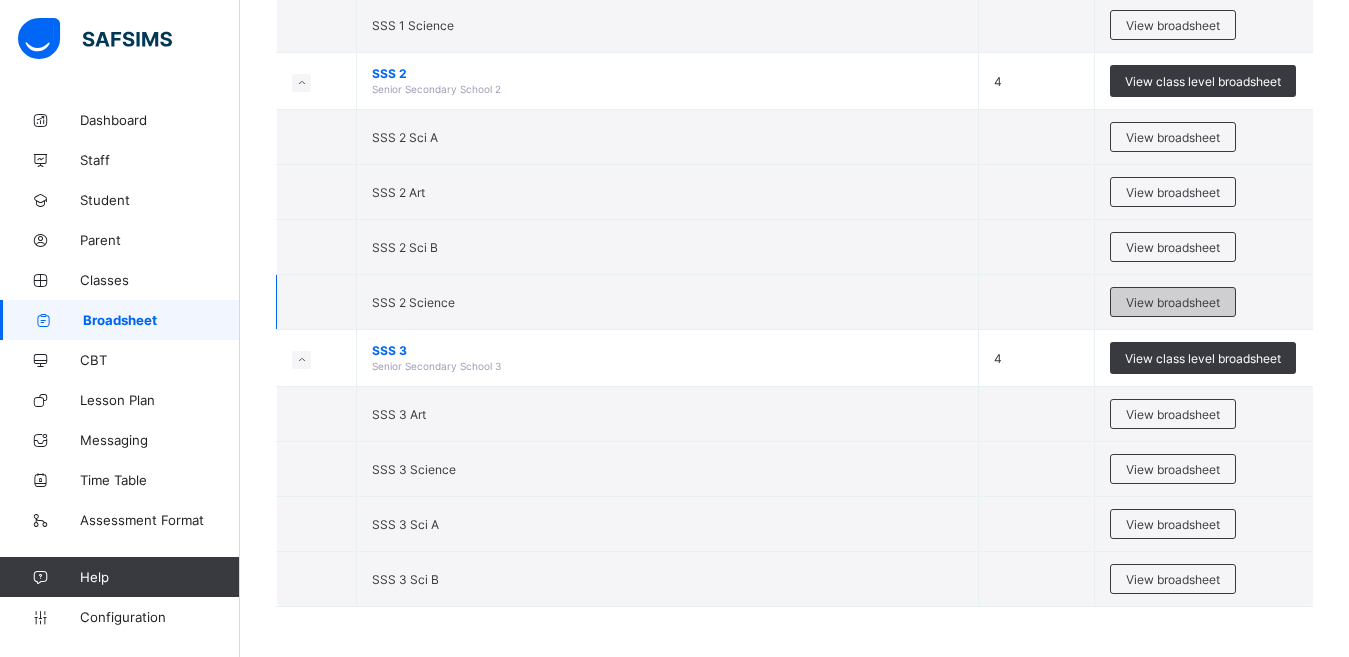 click on "View broadsheet" at bounding box center [1173, 302] 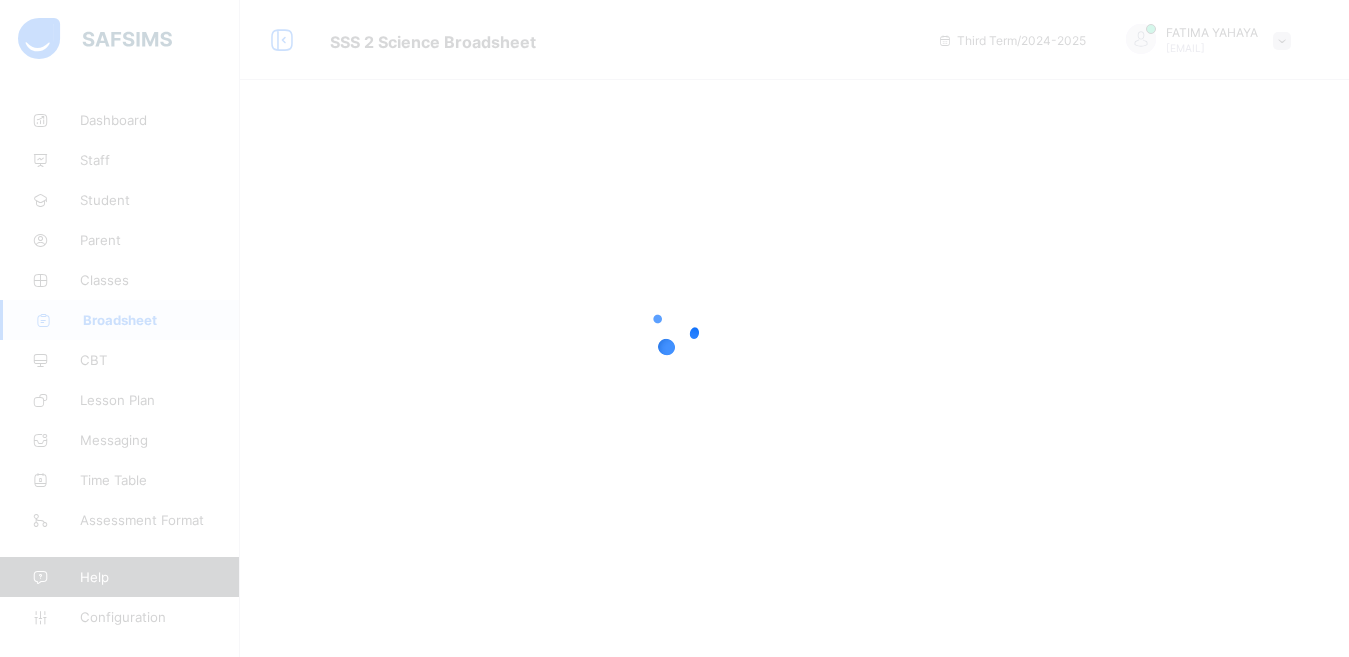 scroll, scrollTop: 0, scrollLeft: 0, axis: both 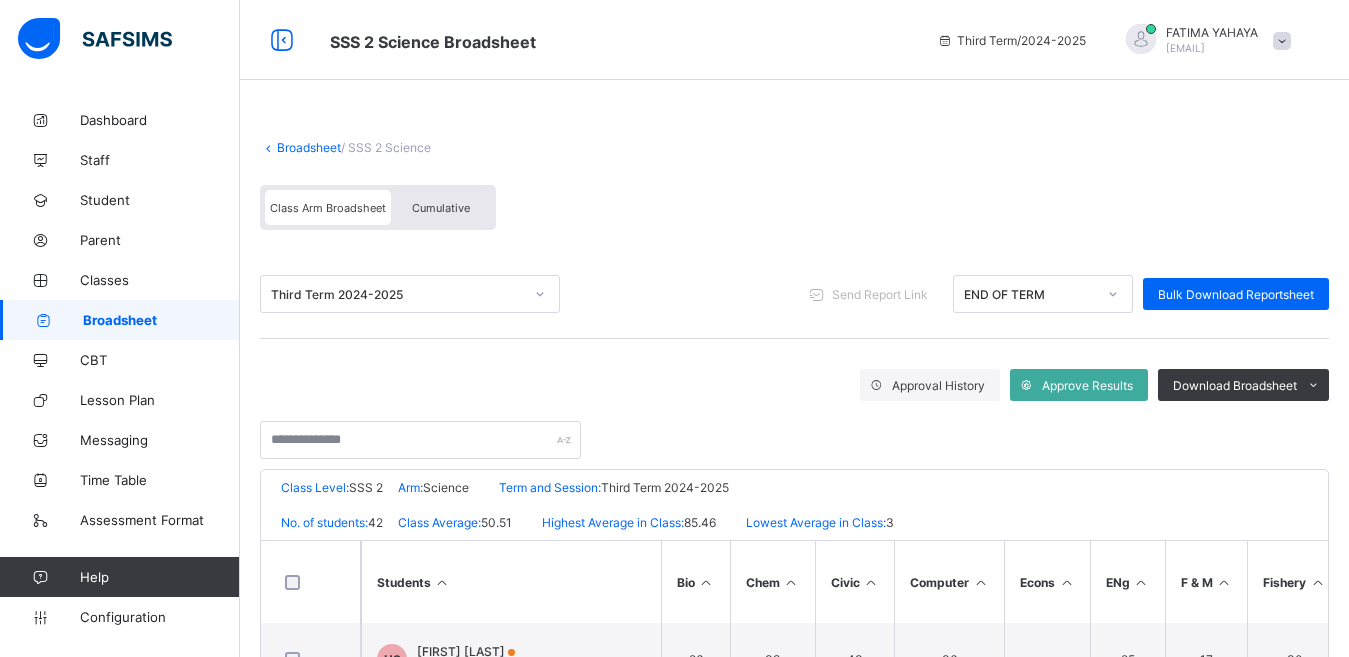 click on "Cumulative" at bounding box center (441, 208) 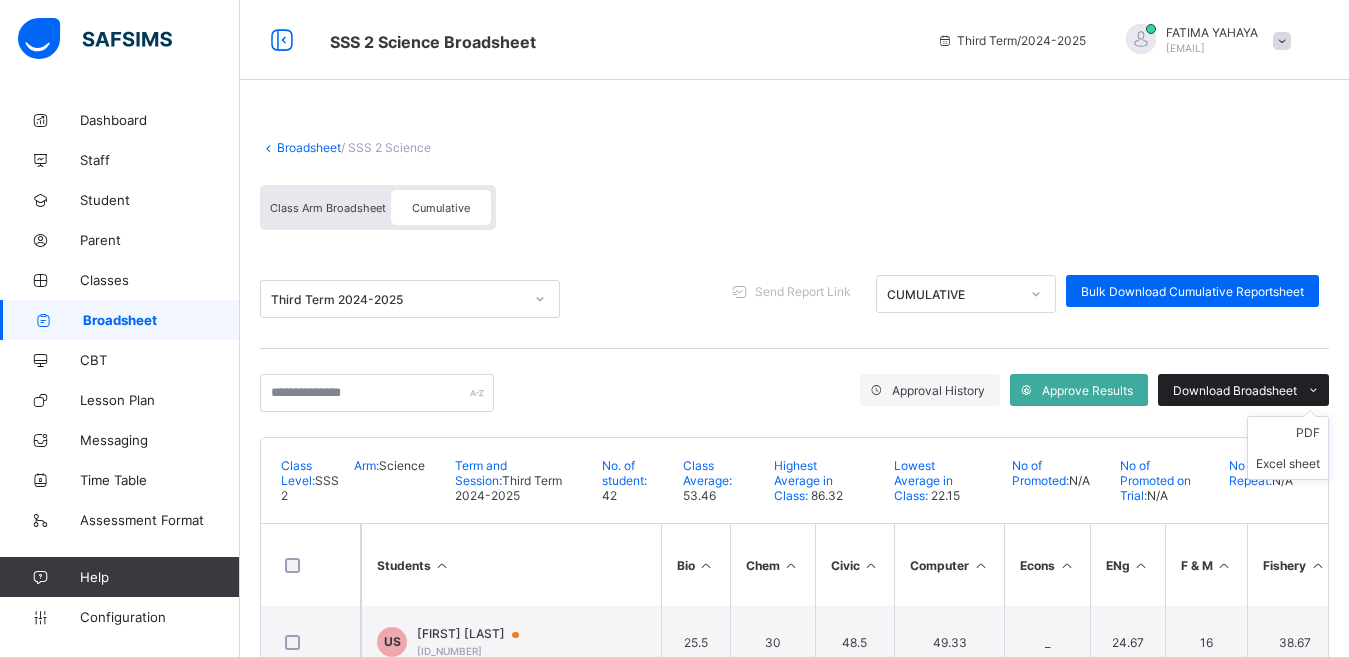 click at bounding box center (1313, 390) 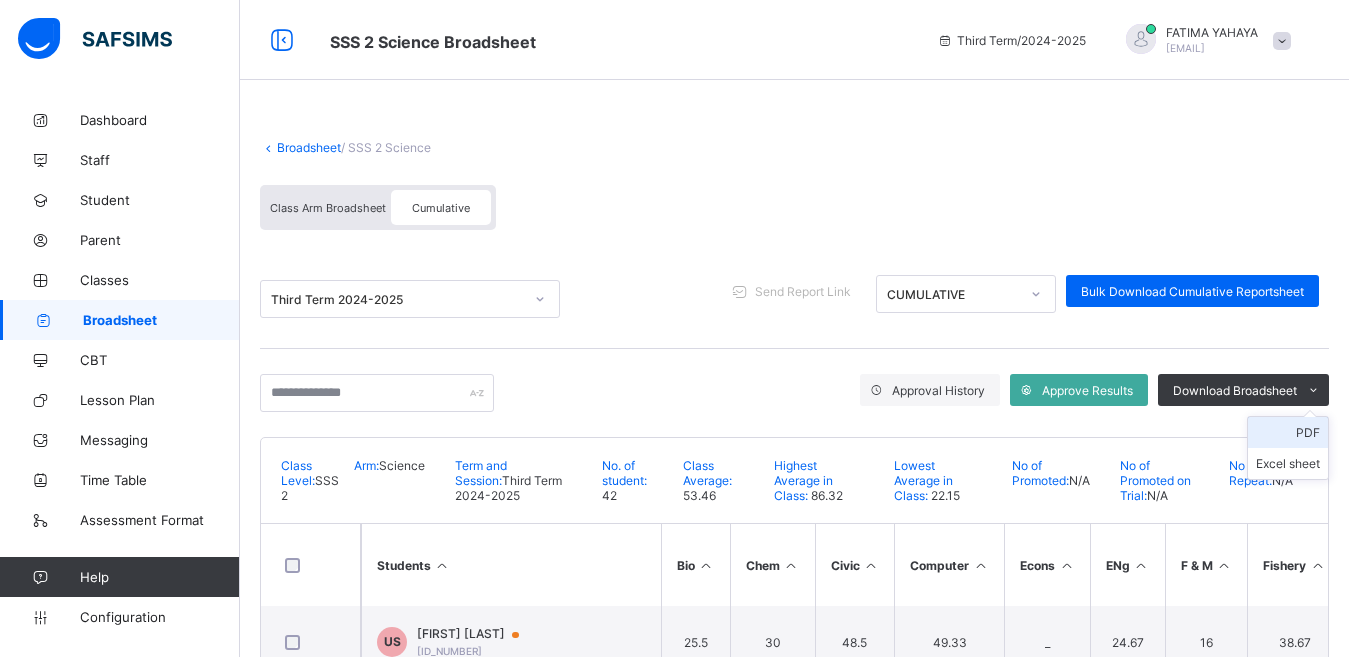 click on "PDF" at bounding box center (1288, 432) 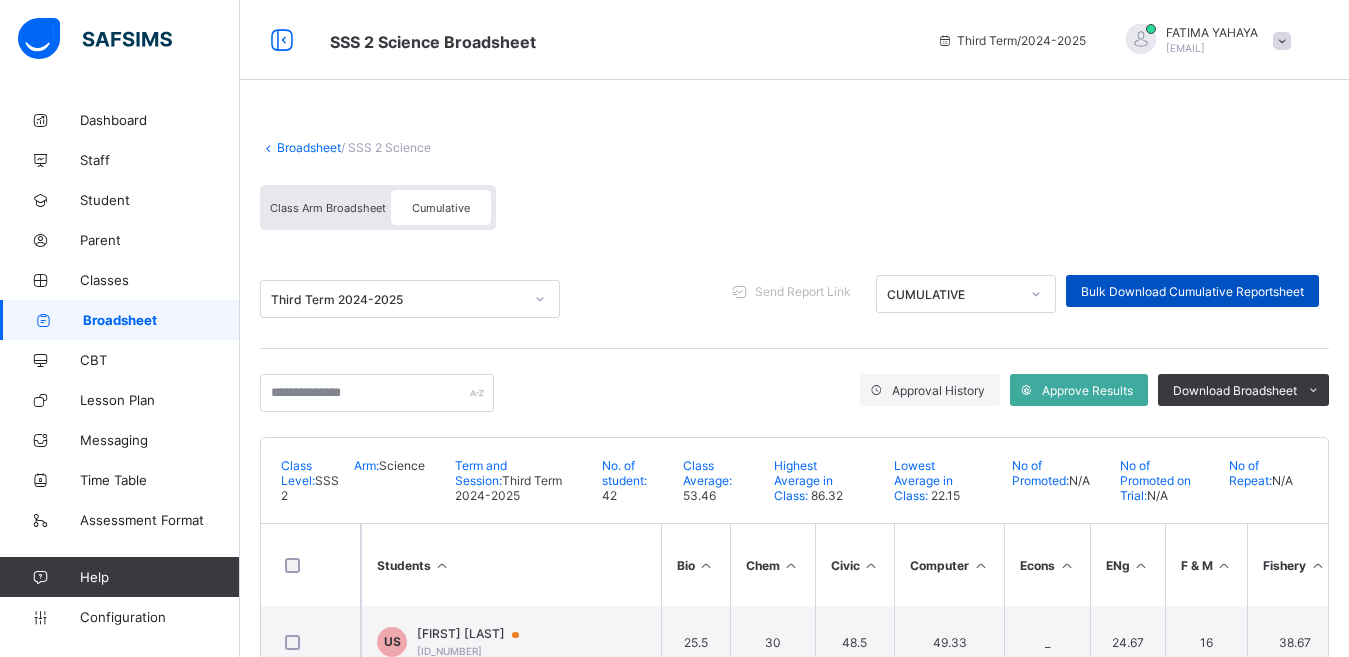 click on "Bulk Download Cumulative Reportsheet" at bounding box center (1192, 291) 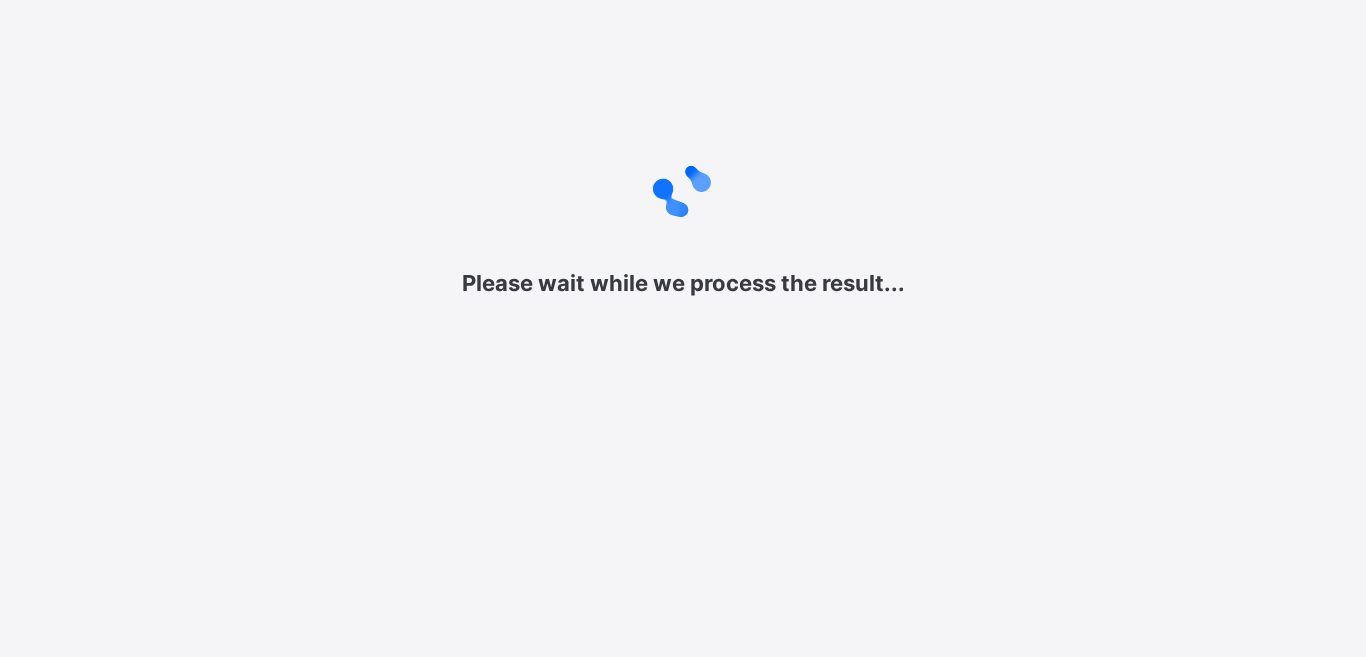 scroll, scrollTop: 0, scrollLeft: 0, axis: both 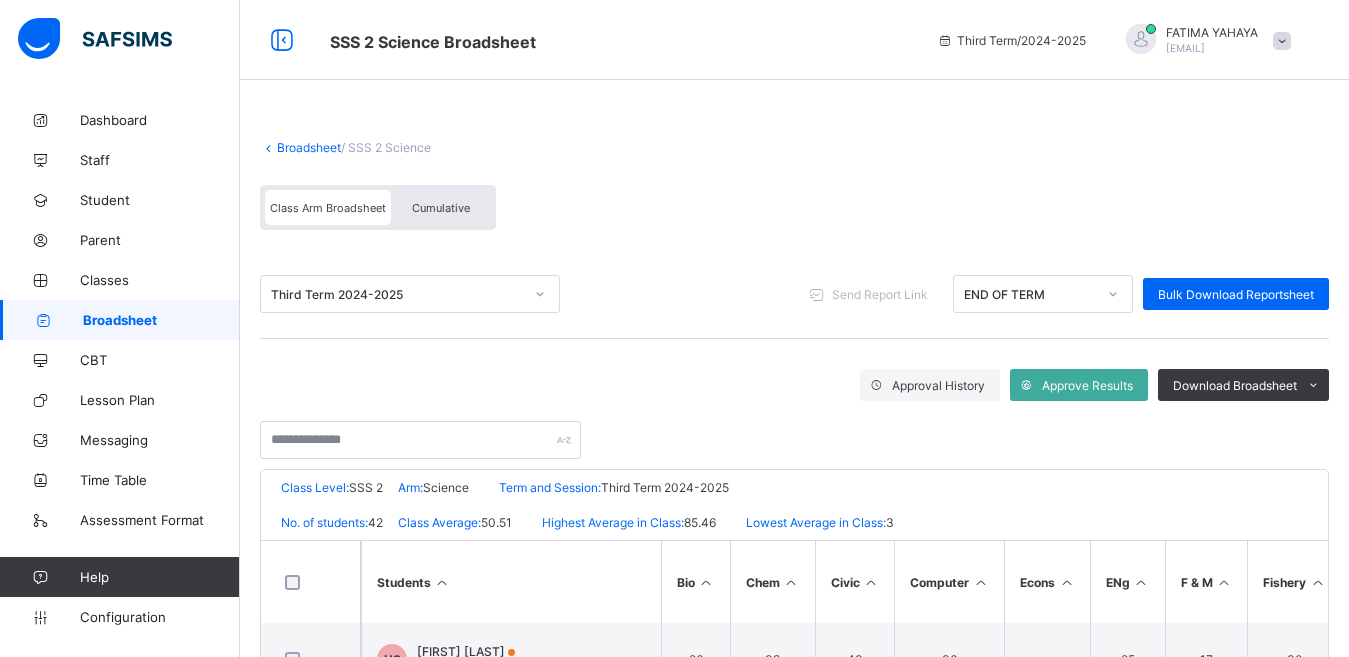 click on "Cumulative" at bounding box center [441, 208] 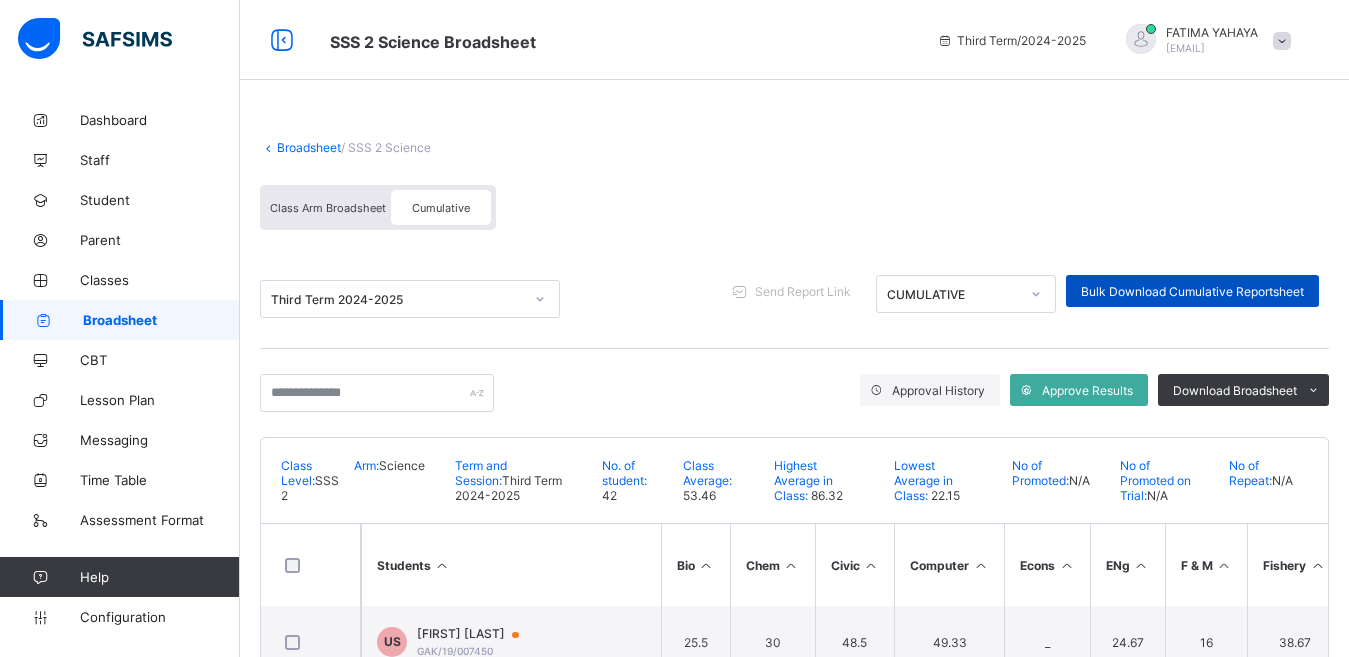 click on "Bulk Download Cumulative Reportsheet" at bounding box center (1192, 291) 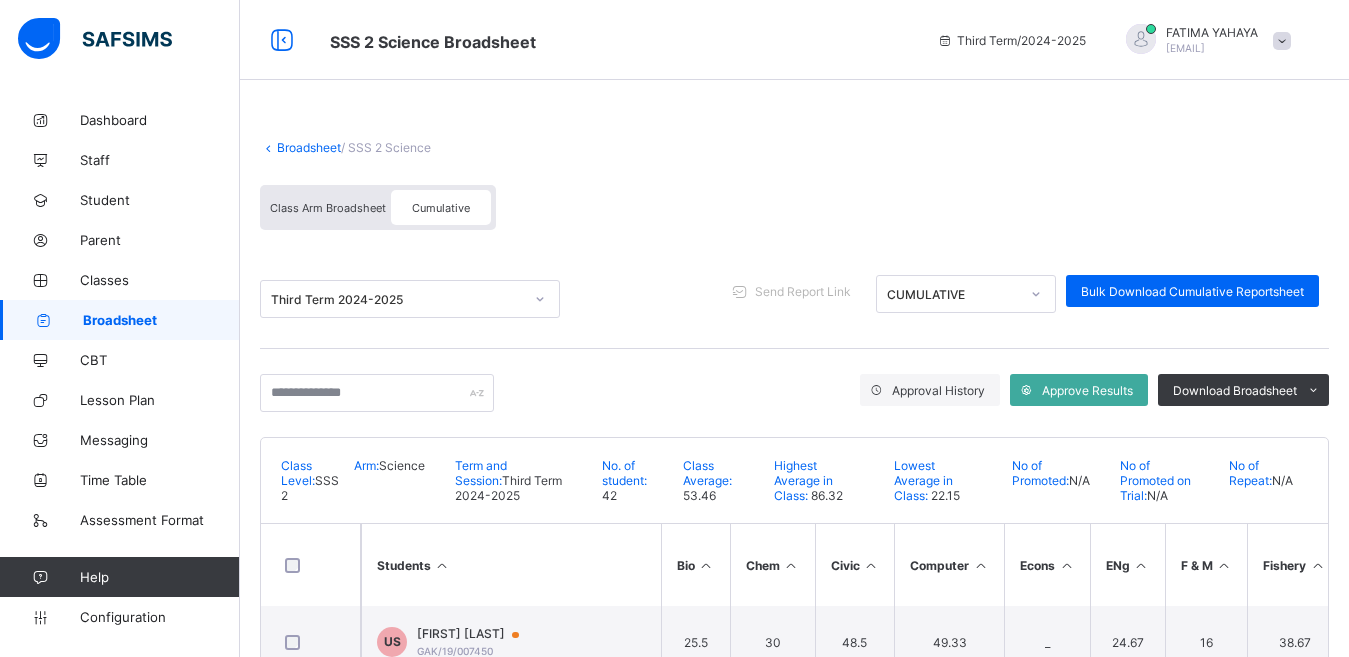 click on "Broadsheet" at bounding box center [309, 147] 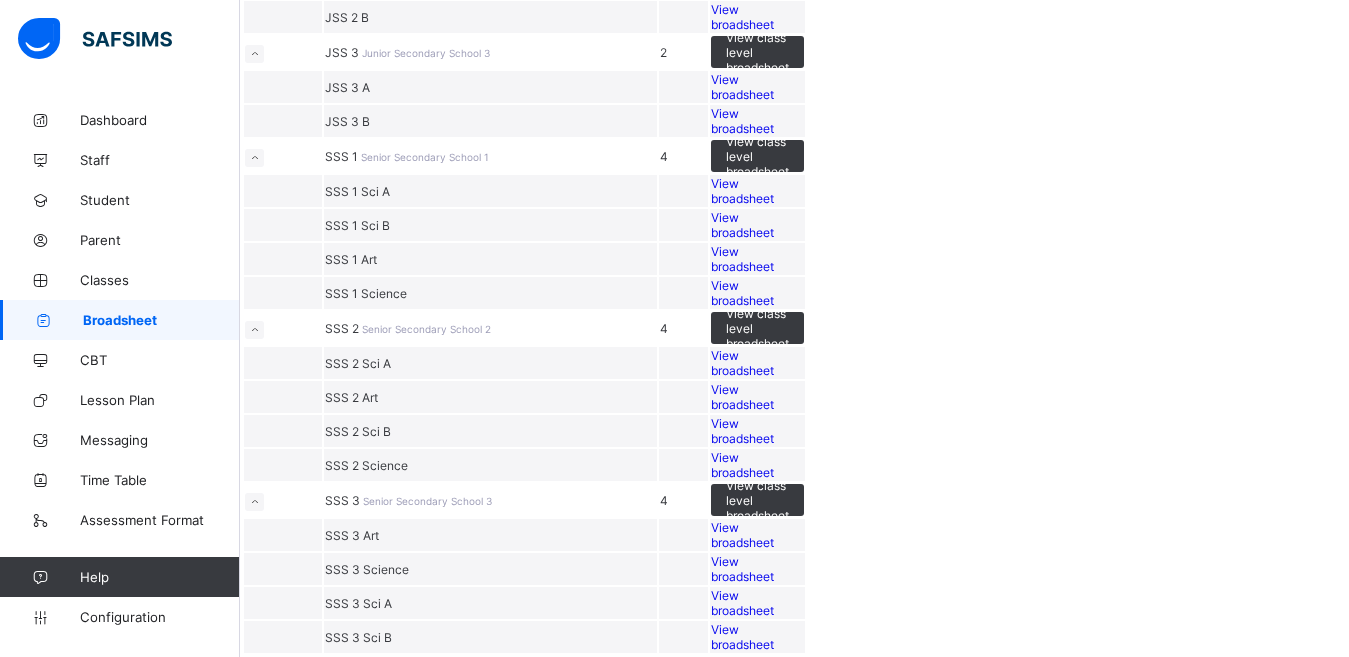 scroll, scrollTop: 3120, scrollLeft: 0, axis: vertical 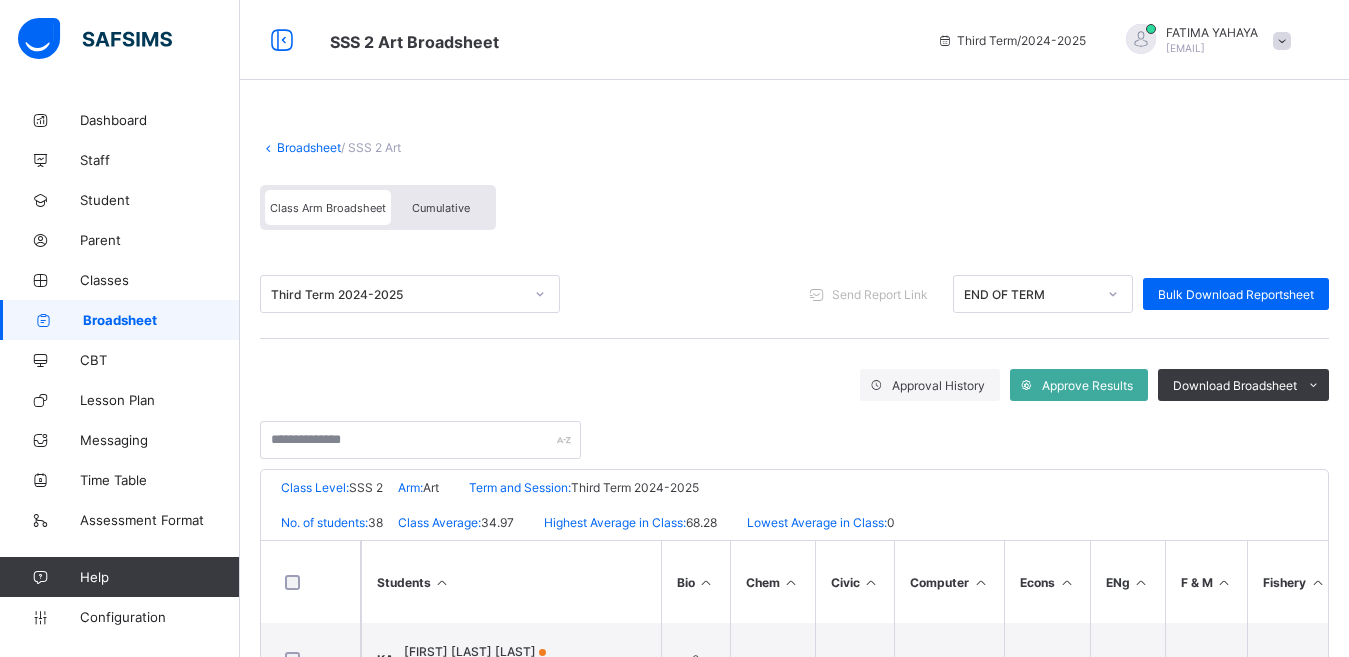 click on "Cumulative" at bounding box center (441, 208) 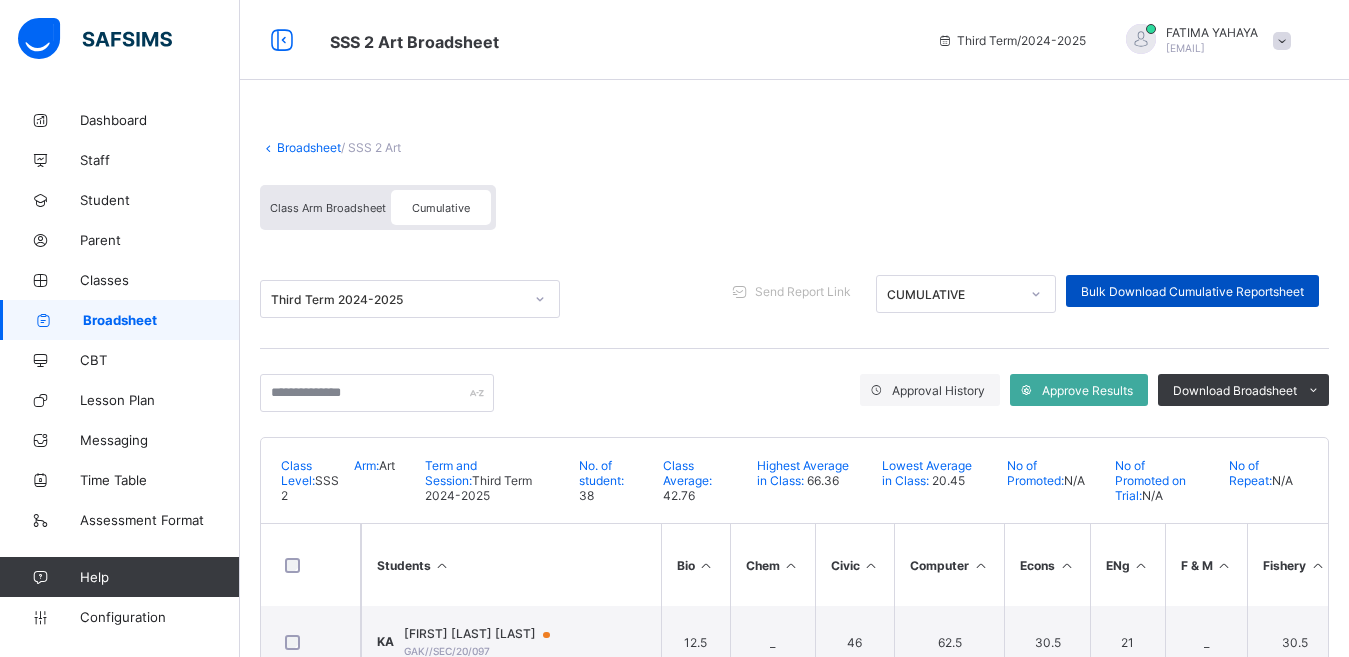 click on "Bulk Download Cumulative Reportsheet" at bounding box center (1192, 291) 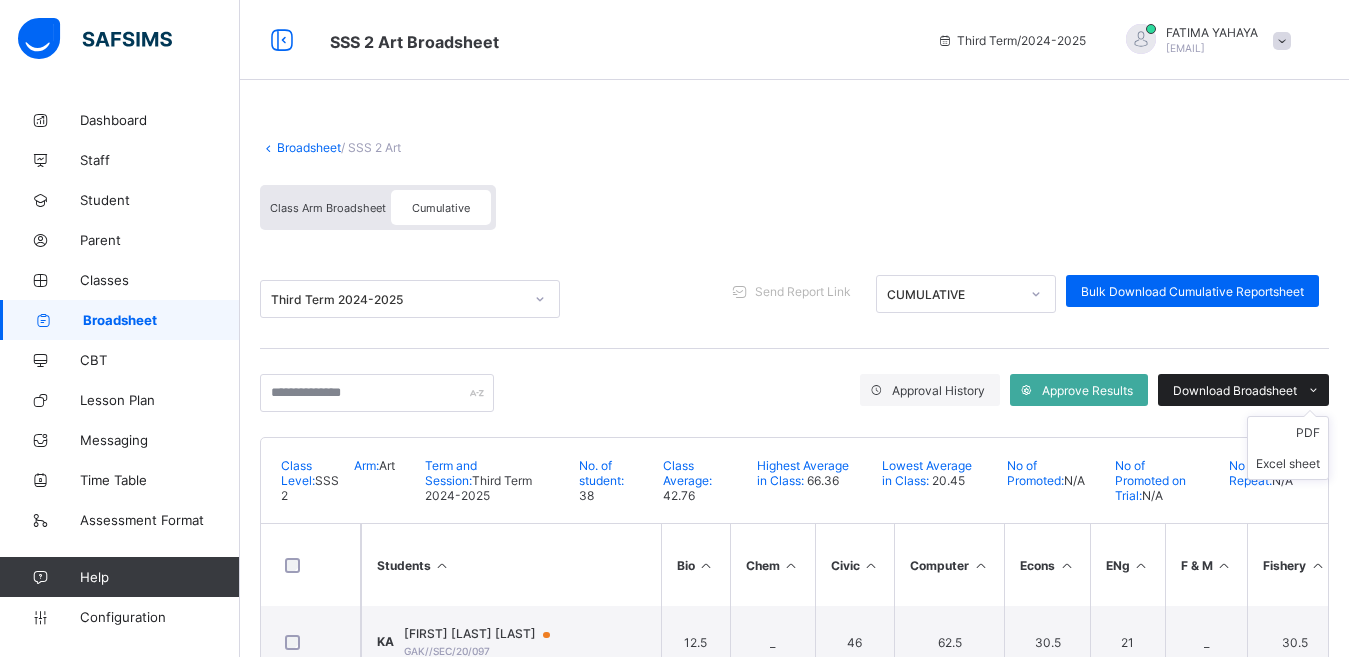 click at bounding box center [1313, 390] 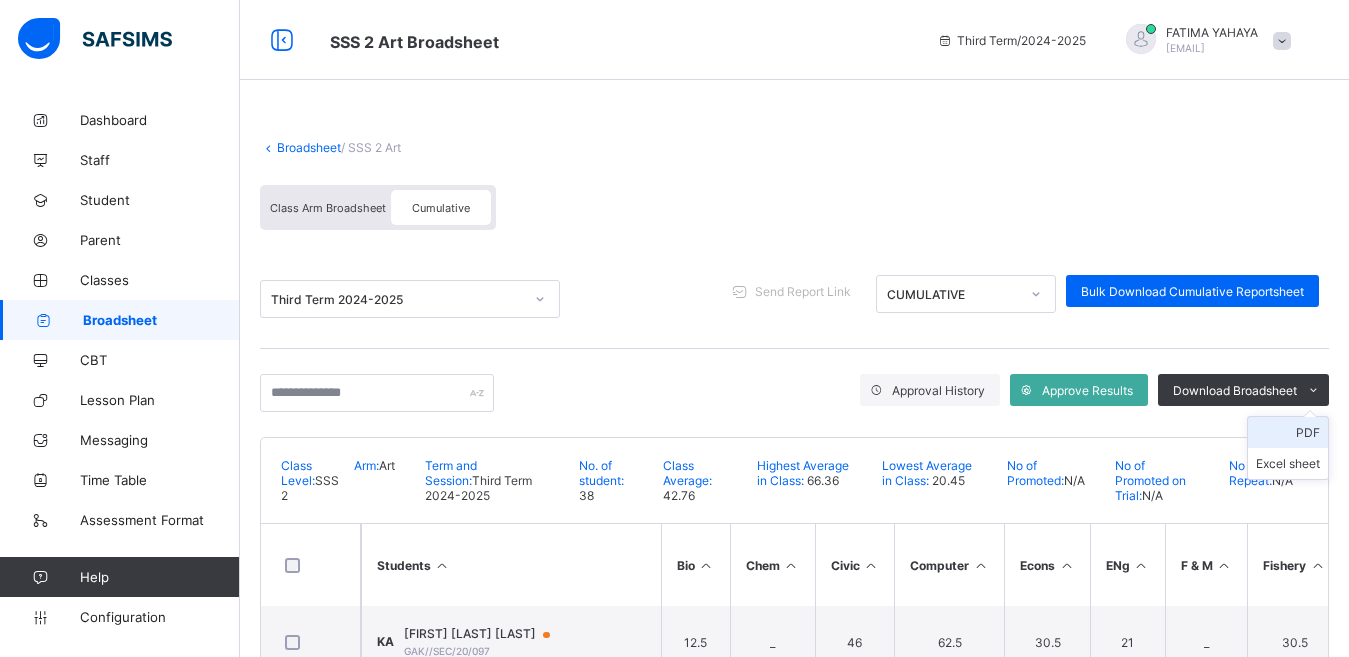 click on "PDF" at bounding box center (1288, 432) 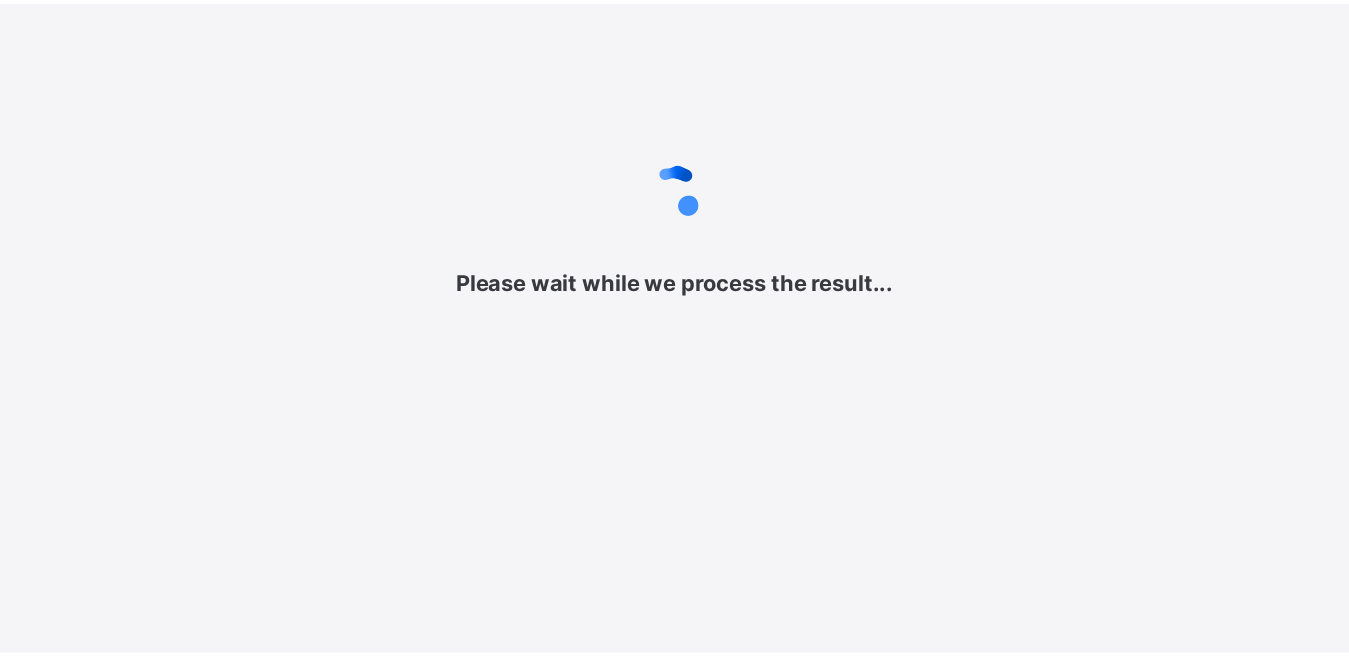 scroll, scrollTop: 0, scrollLeft: 0, axis: both 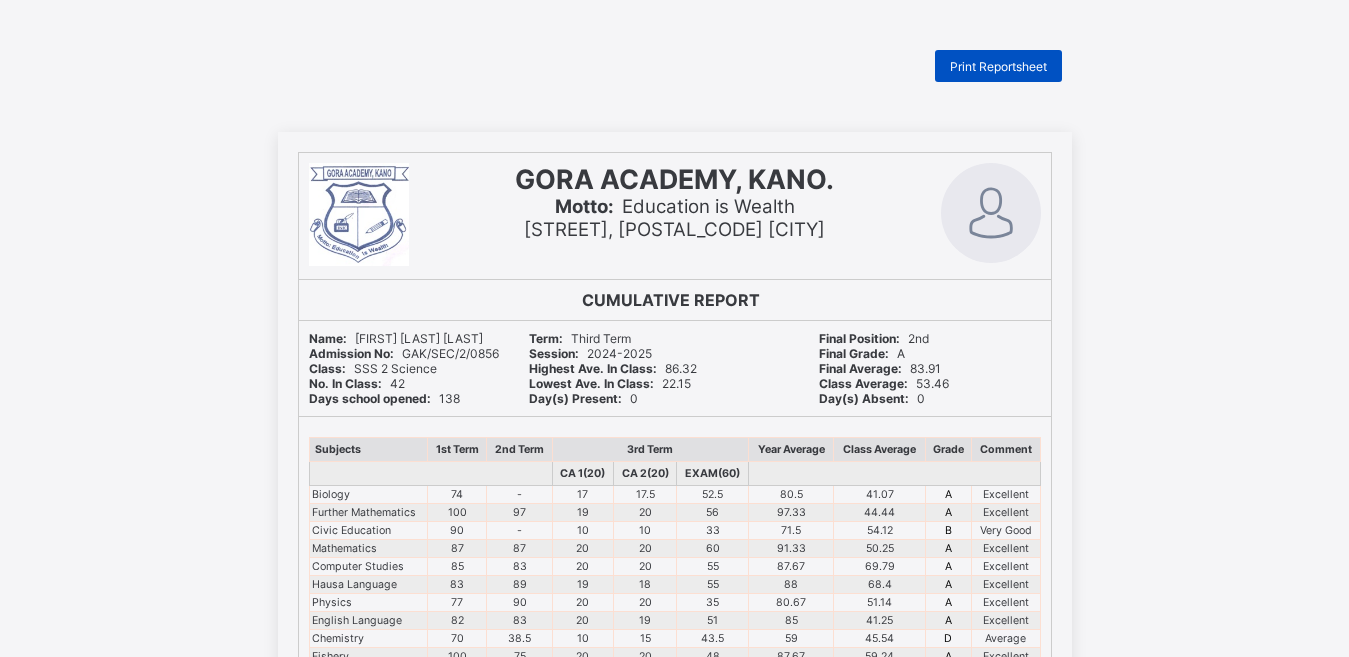 click on "Print Reportsheet" at bounding box center (998, 66) 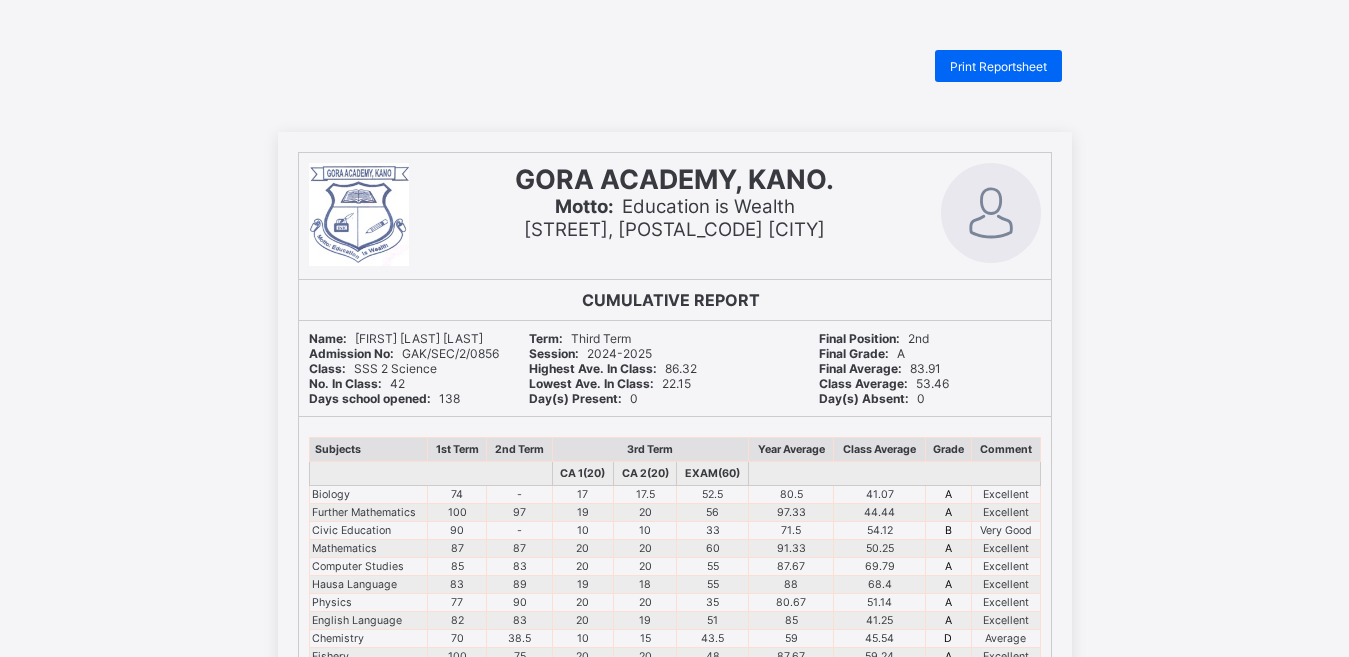 scroll, scrollTop: 0, scrollLeft: 0, axis: both 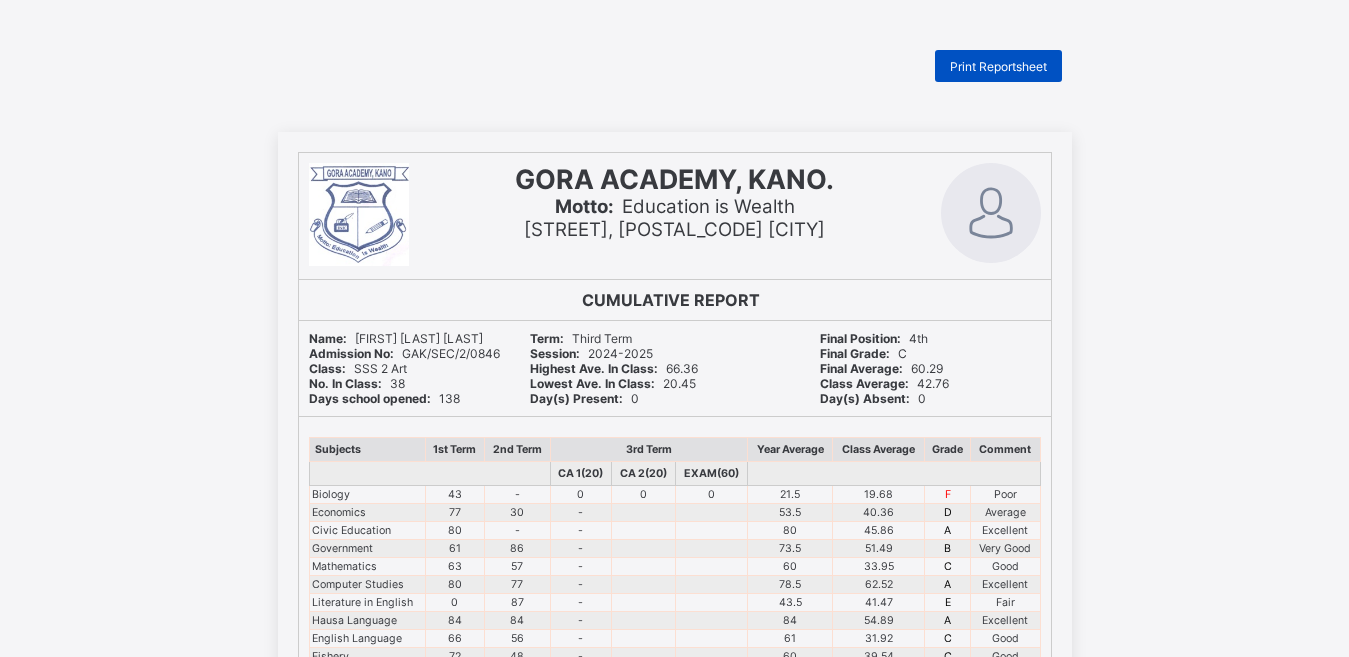 click on "Print Reportsheet" at bounding box center [998, 66] 